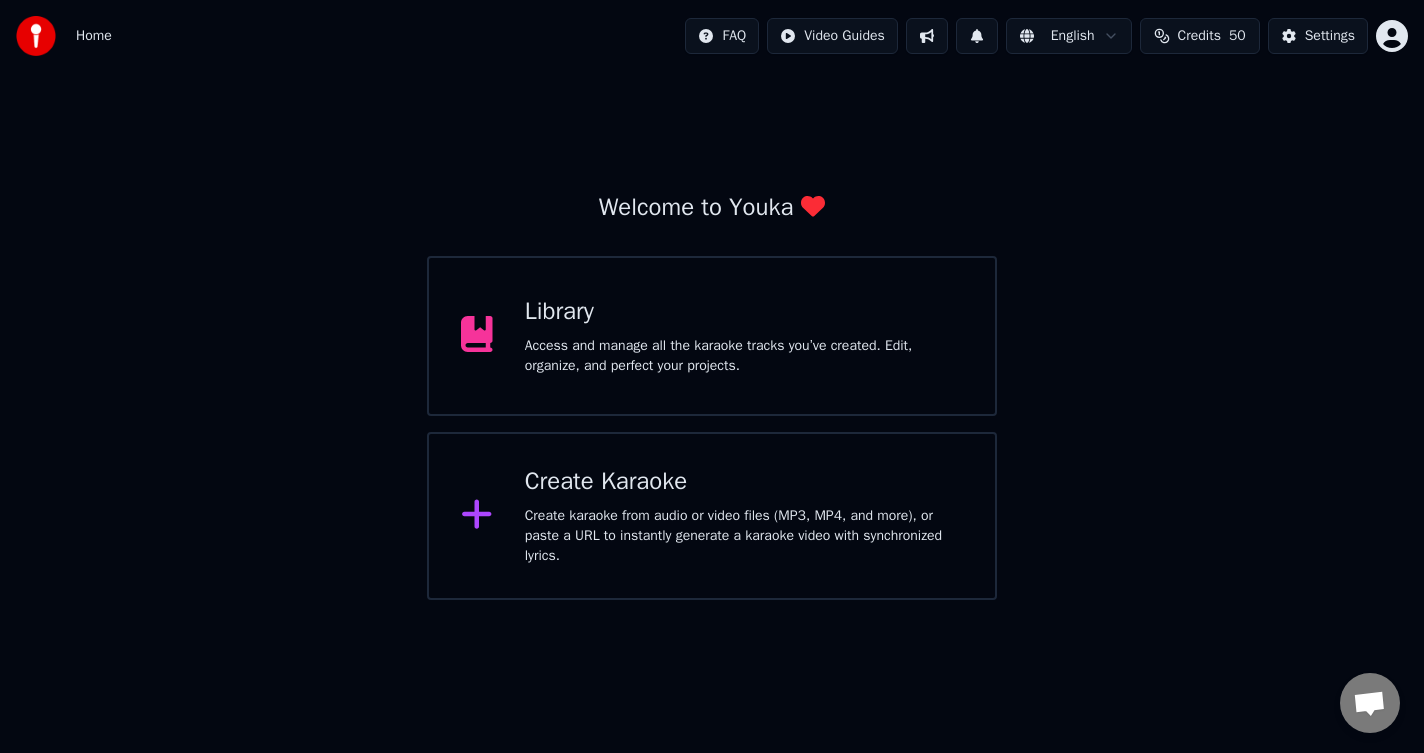 scroll, scrollTop: 0, scrollLeft: 0, axis: both 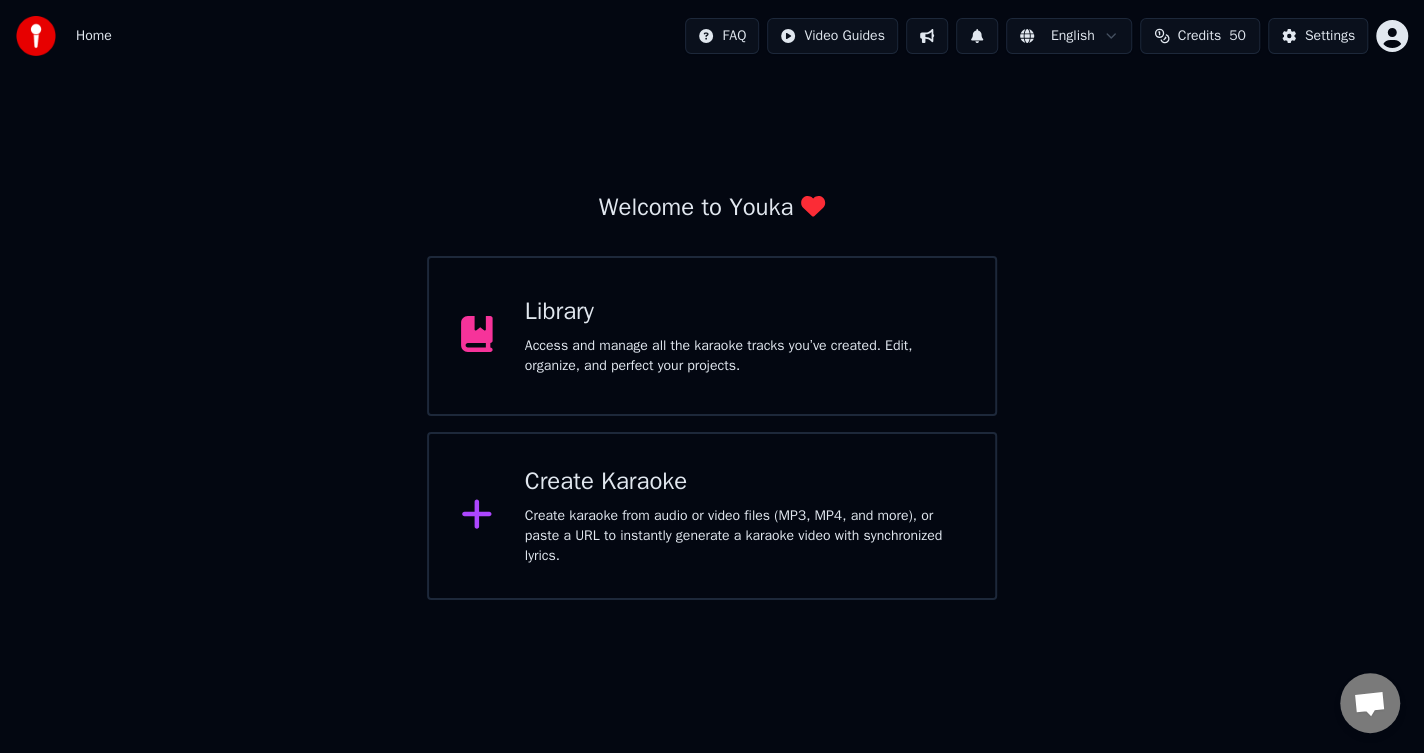 click on "Create karaoke from audio or video files (MP3, MP4, and more), or paste a URL to instantly generate a karaoke video with synchronized lyrics." at bounding box center (744, 536) 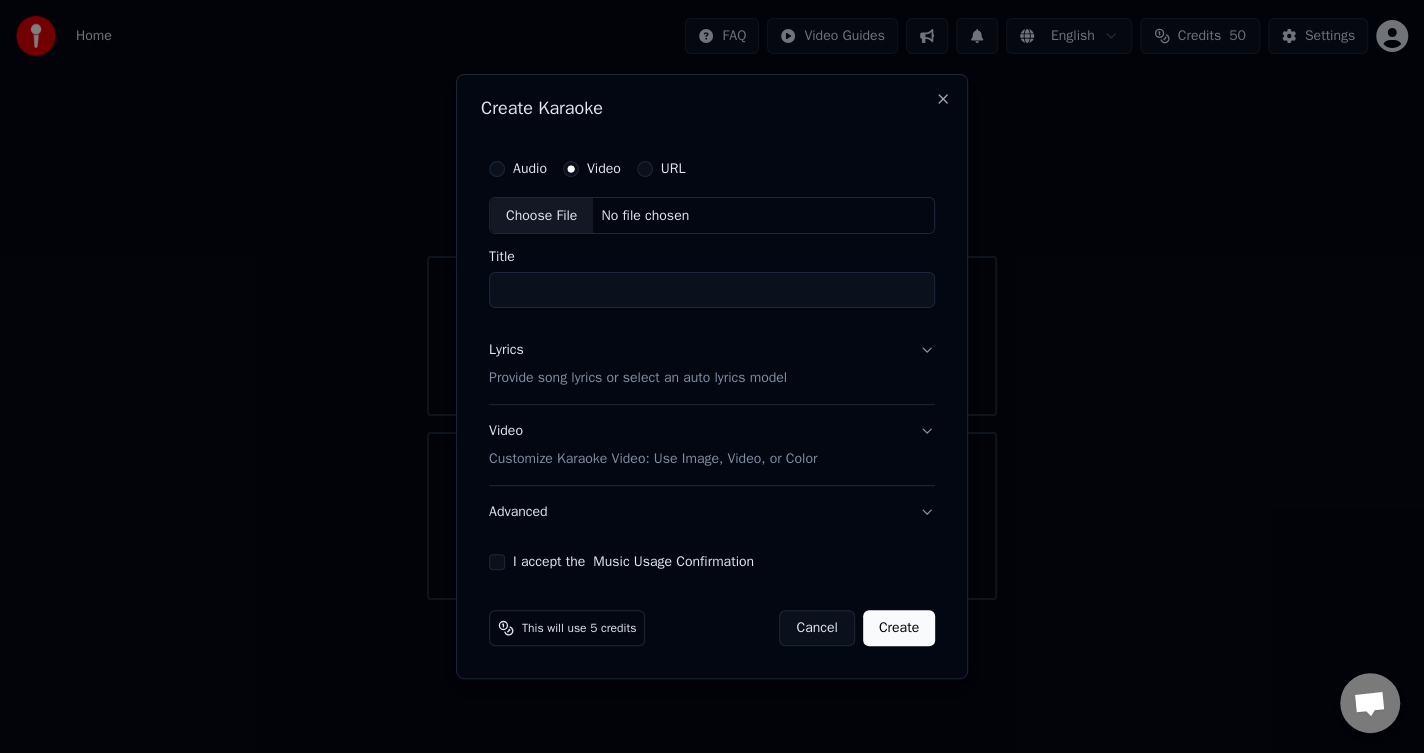click on "URL" at bounding box center (673, 169) 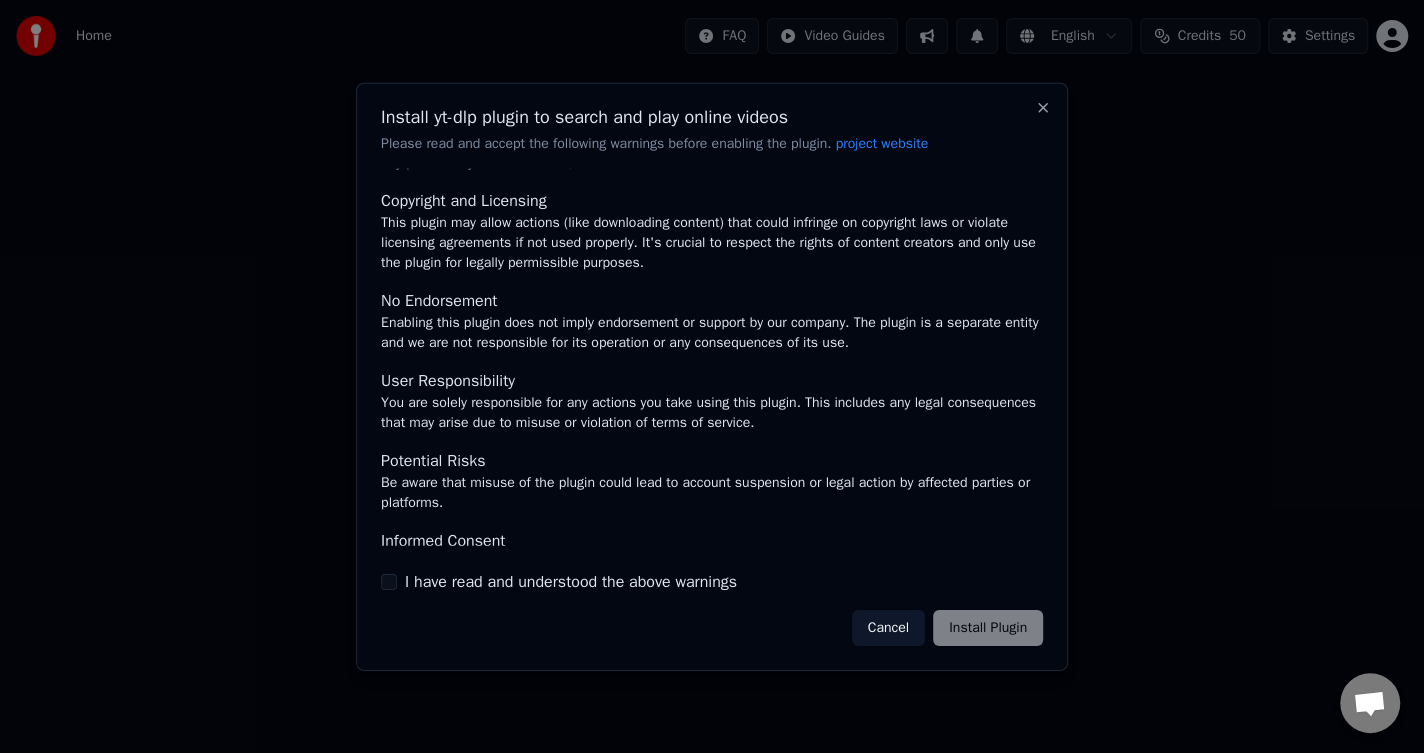 scroll, scrollTop: 106, scrollLeft: 0, axis: vertical 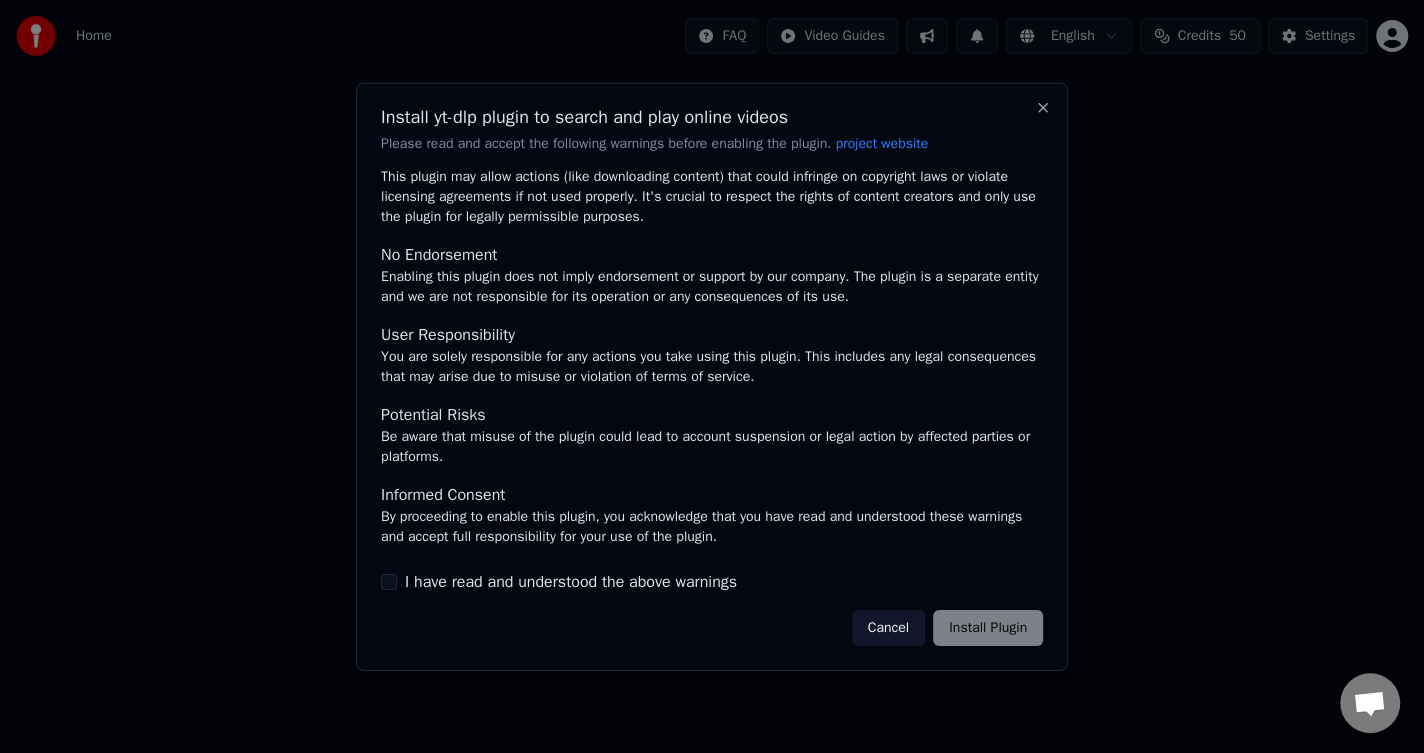 click on "Cancel Install Plugin" at bounding box center (947, 628) 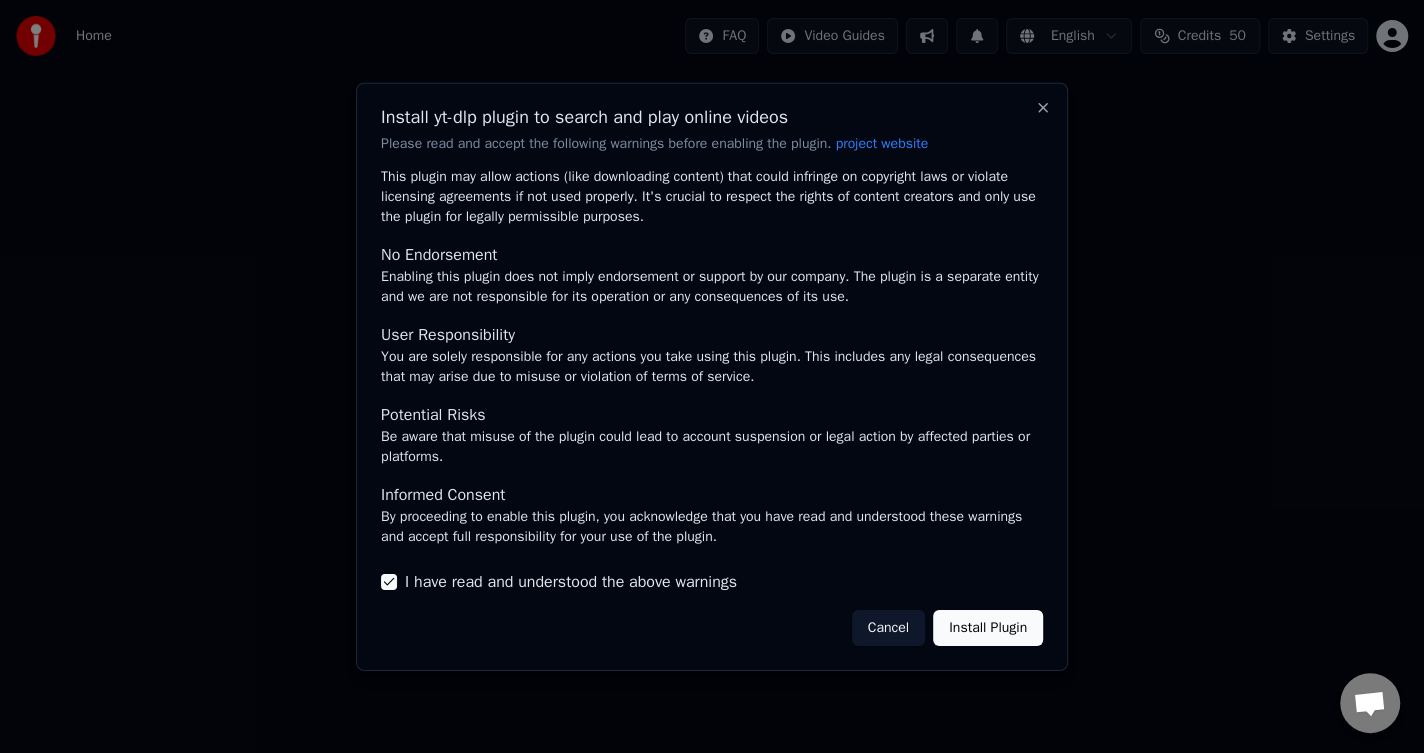 click on "Install Plugin" at bounding box center [988, 628] 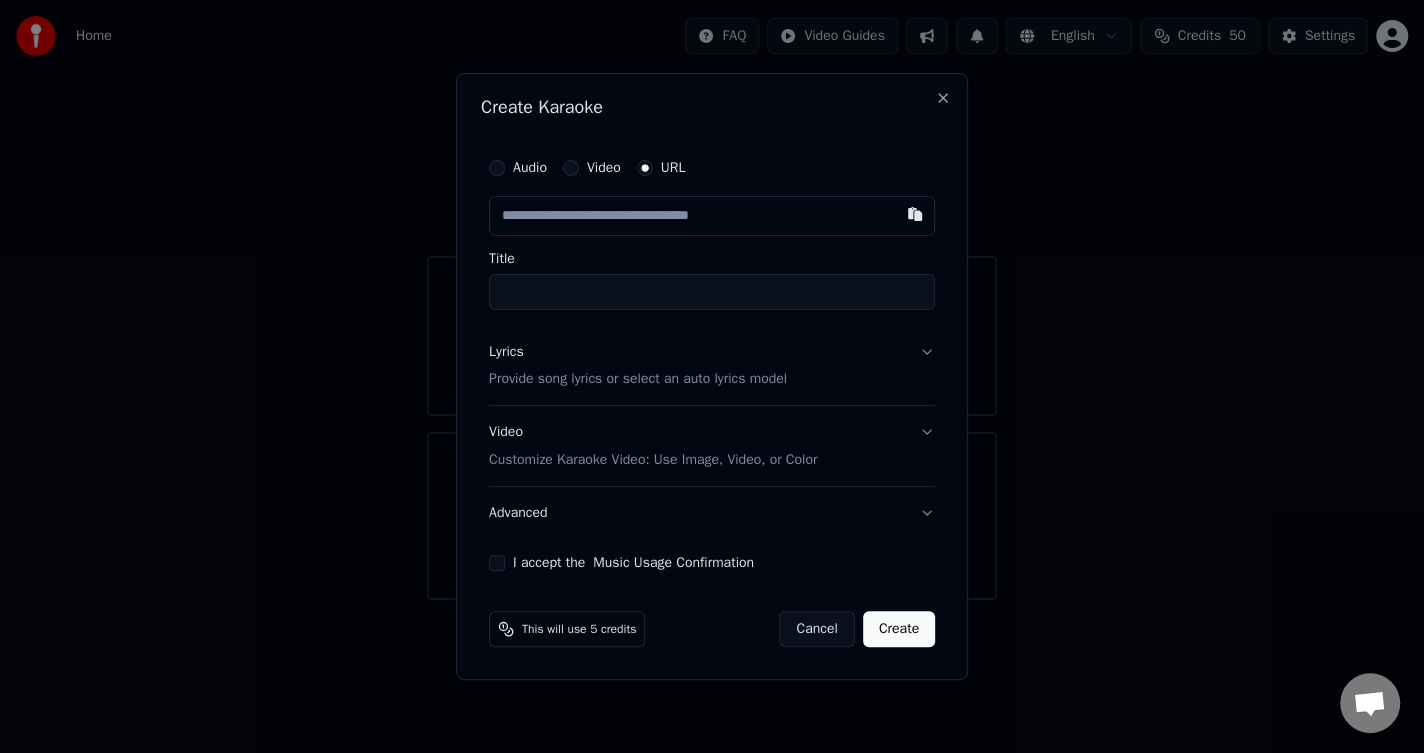 type on "**********" 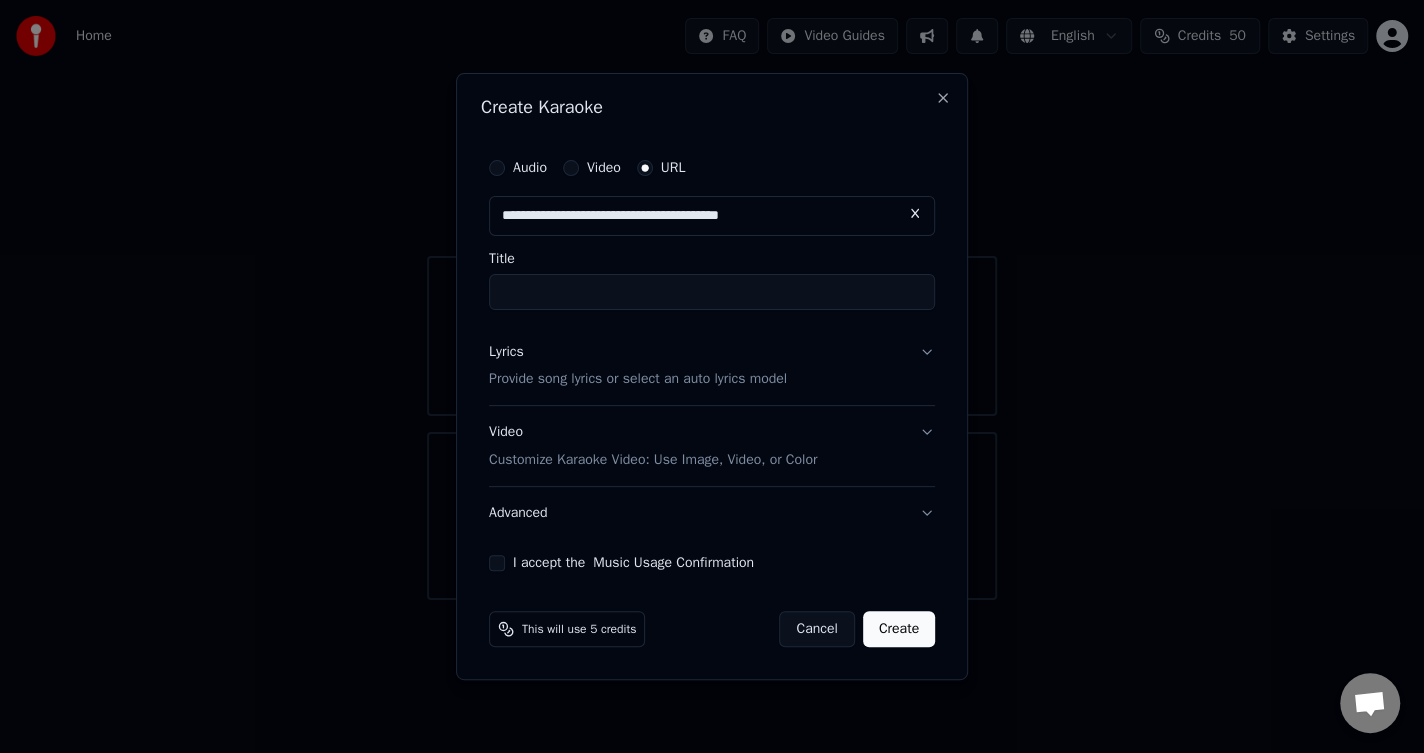 type on "**********" 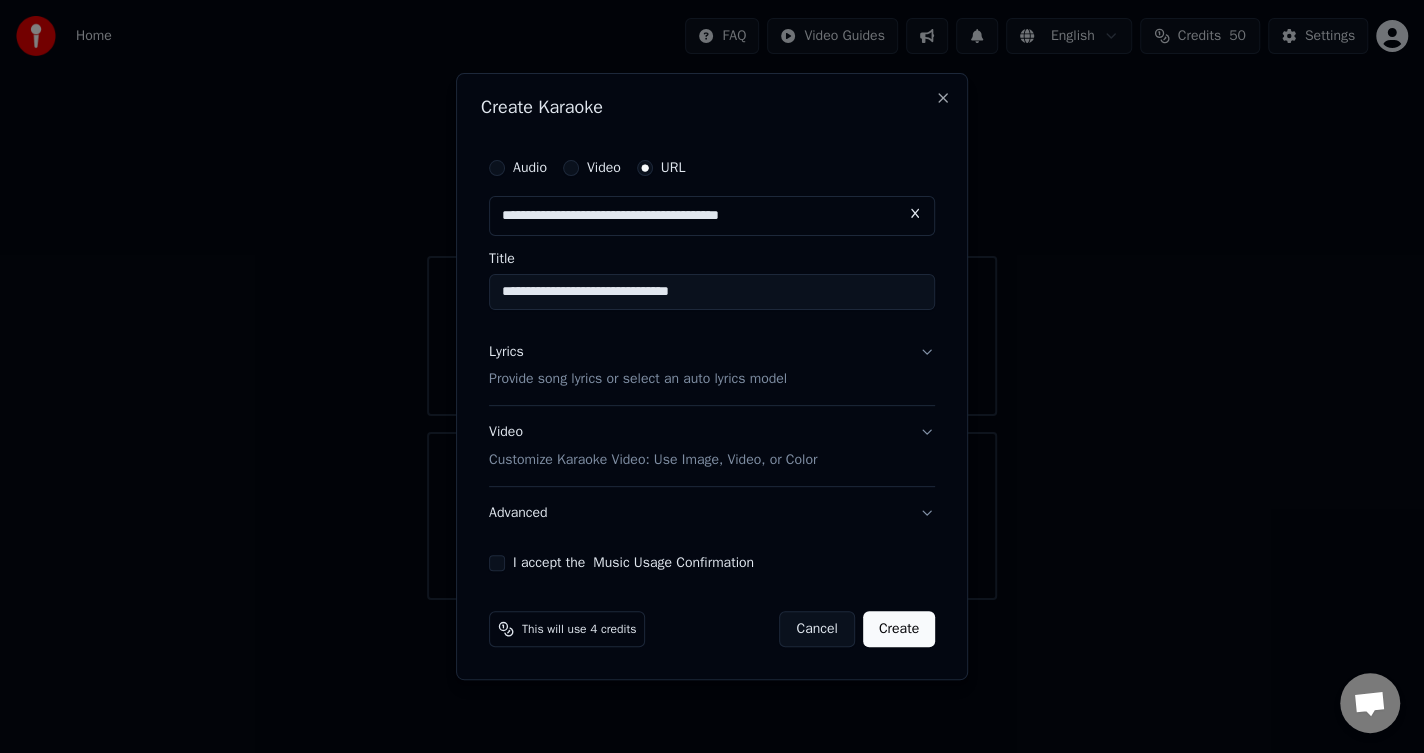 type on "**********" 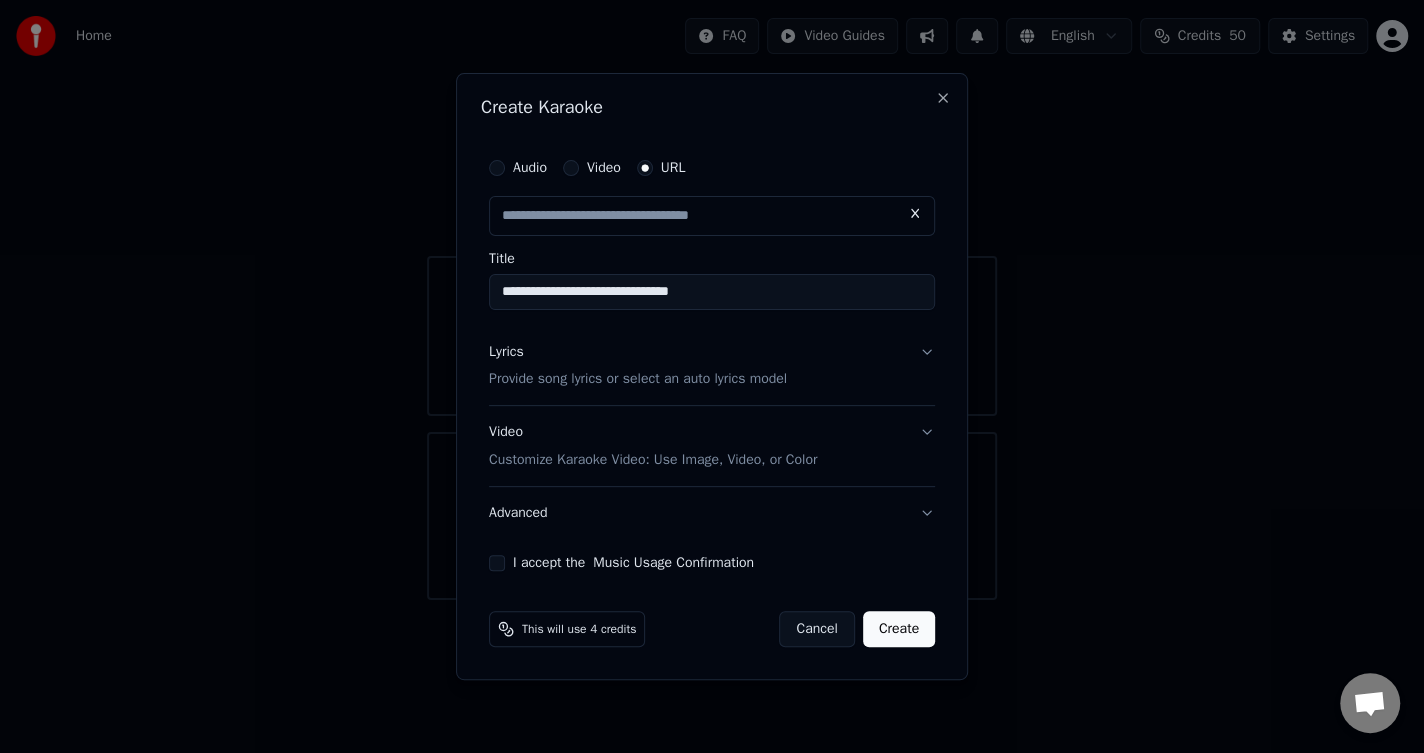 click on "I accept the   Music Usage Confirmation" at bounding box center (497, 563) 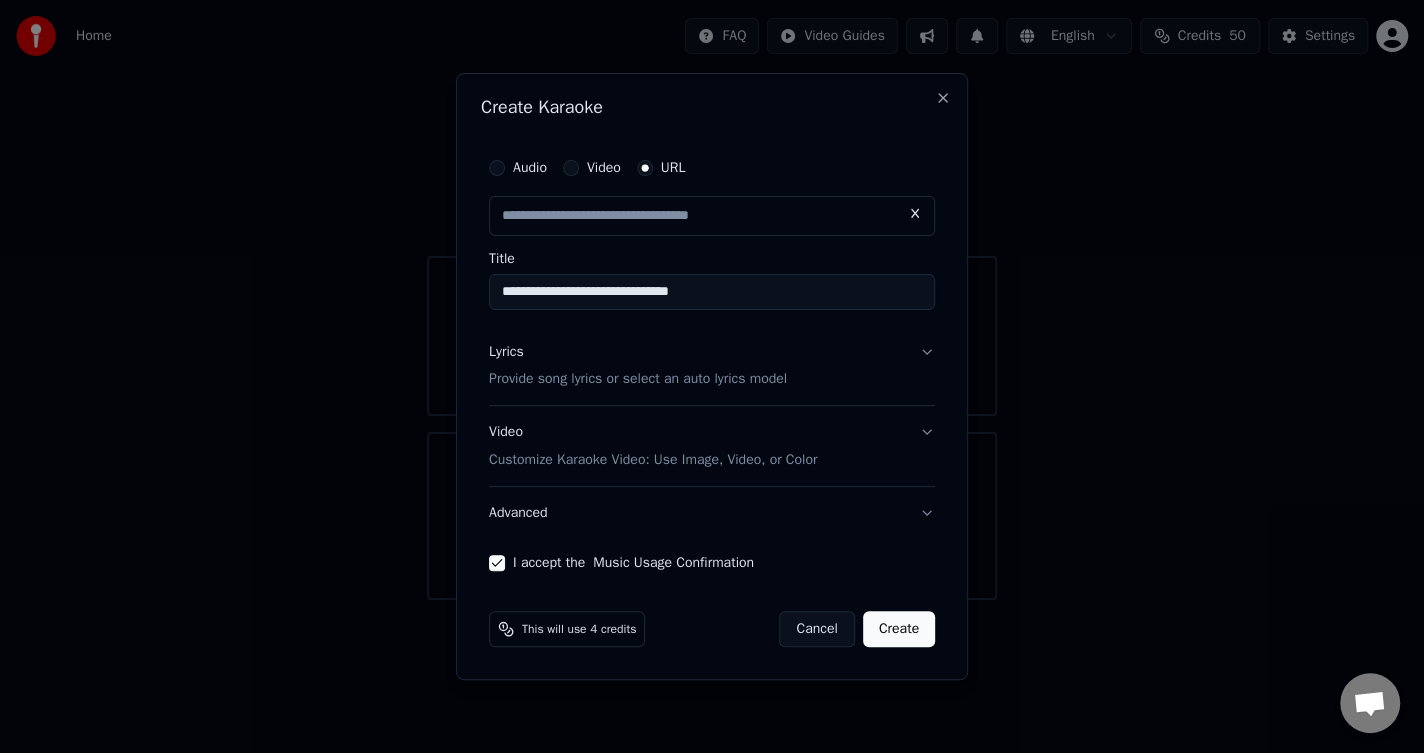 click on "Create" at bounding box center (899, 629) 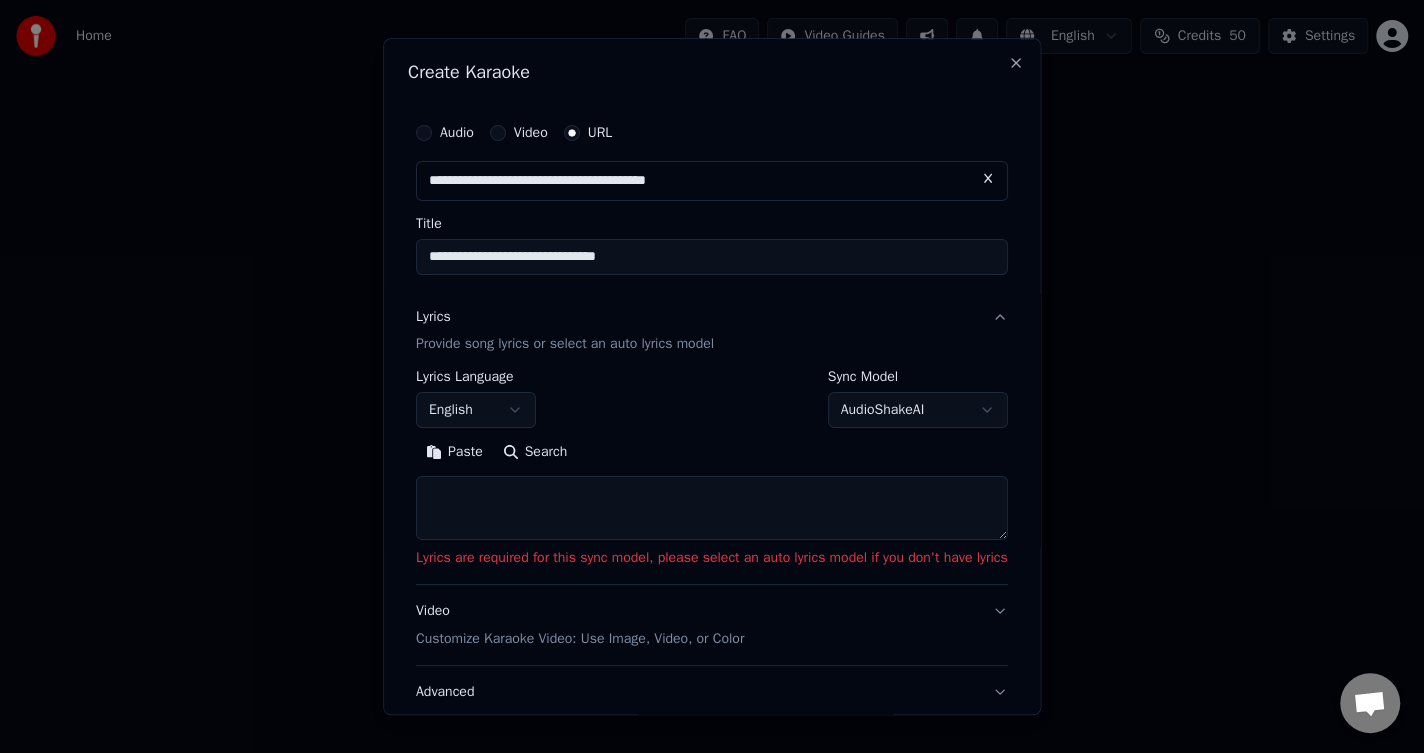 click on "Lyrics Provide song lyrics or select an auto lyrics model" at bounding box center [712, 331] 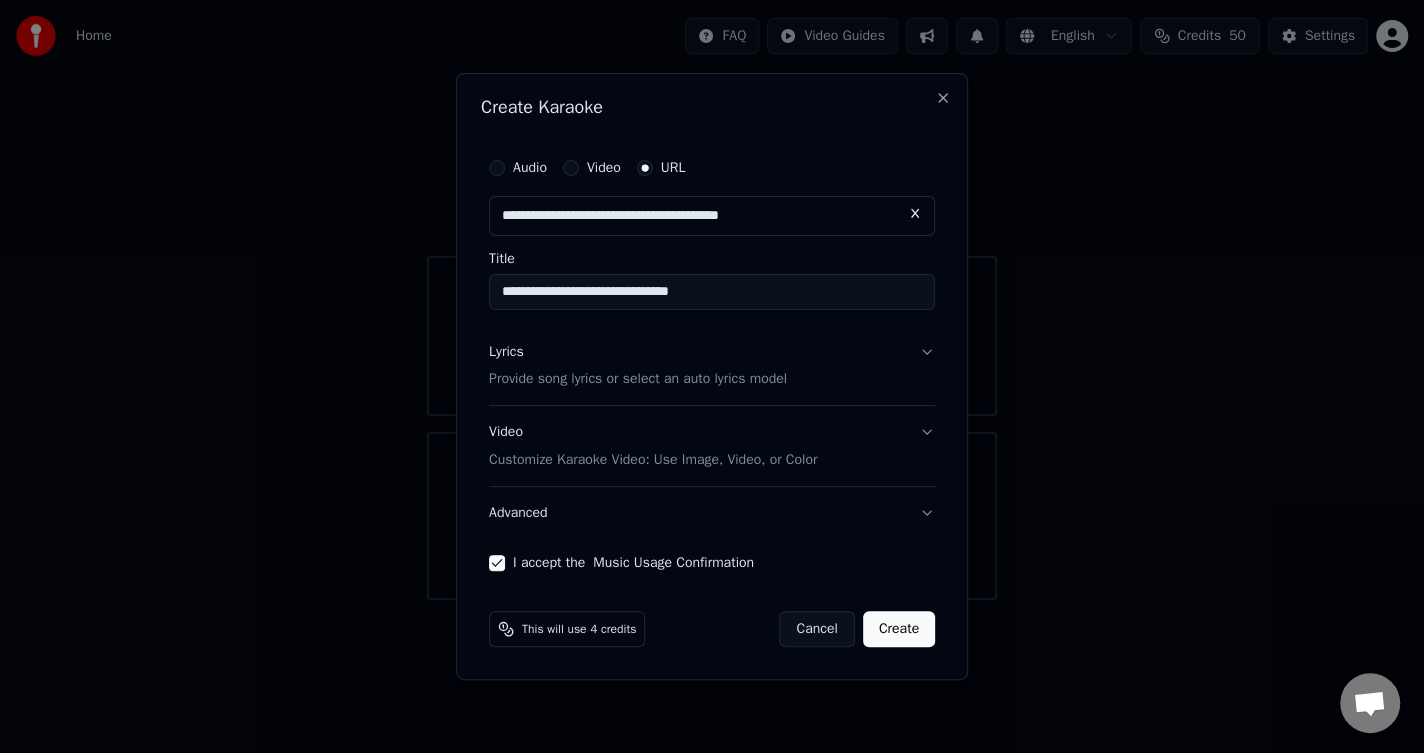 click on "Lyrics Provide song lyrics or select an auto lyrics model" at bounding box center [712, 366] 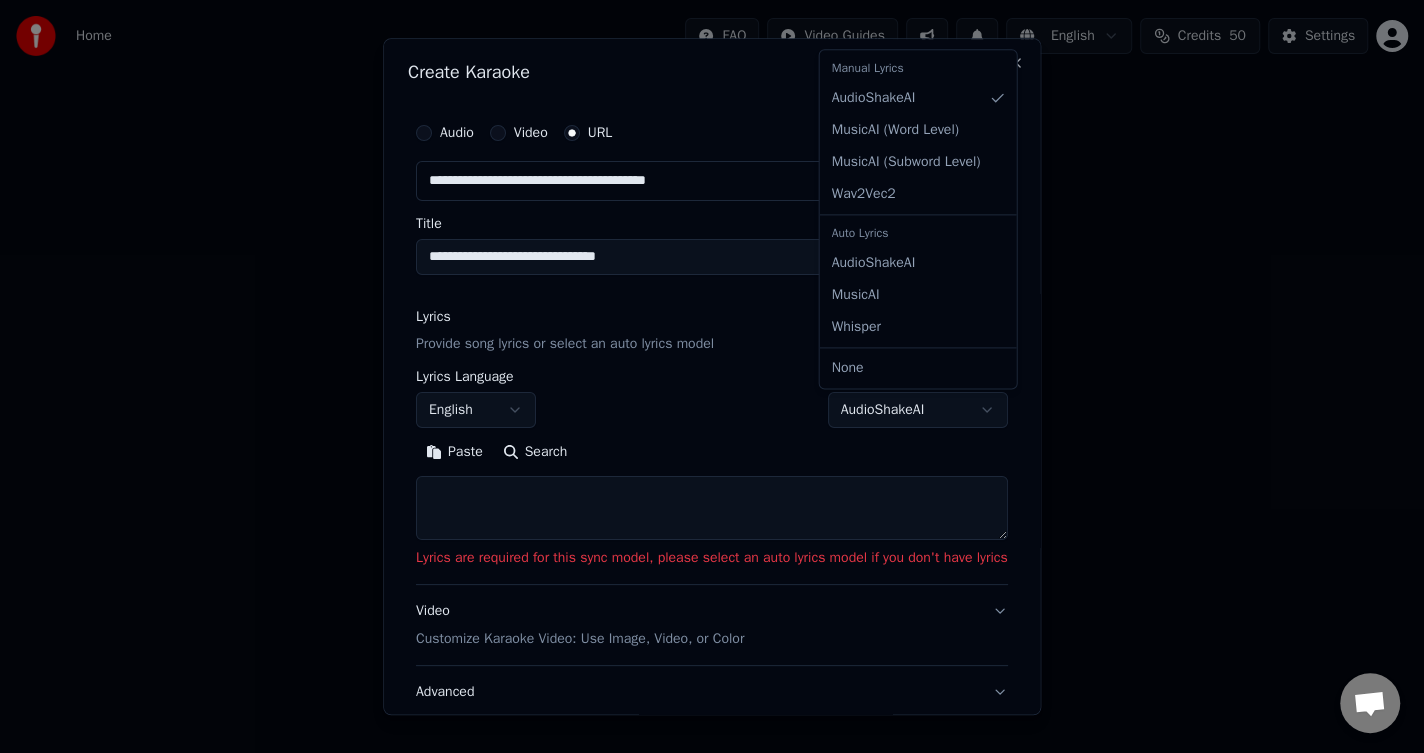 click on "**********" at bounding box center [712, 300] 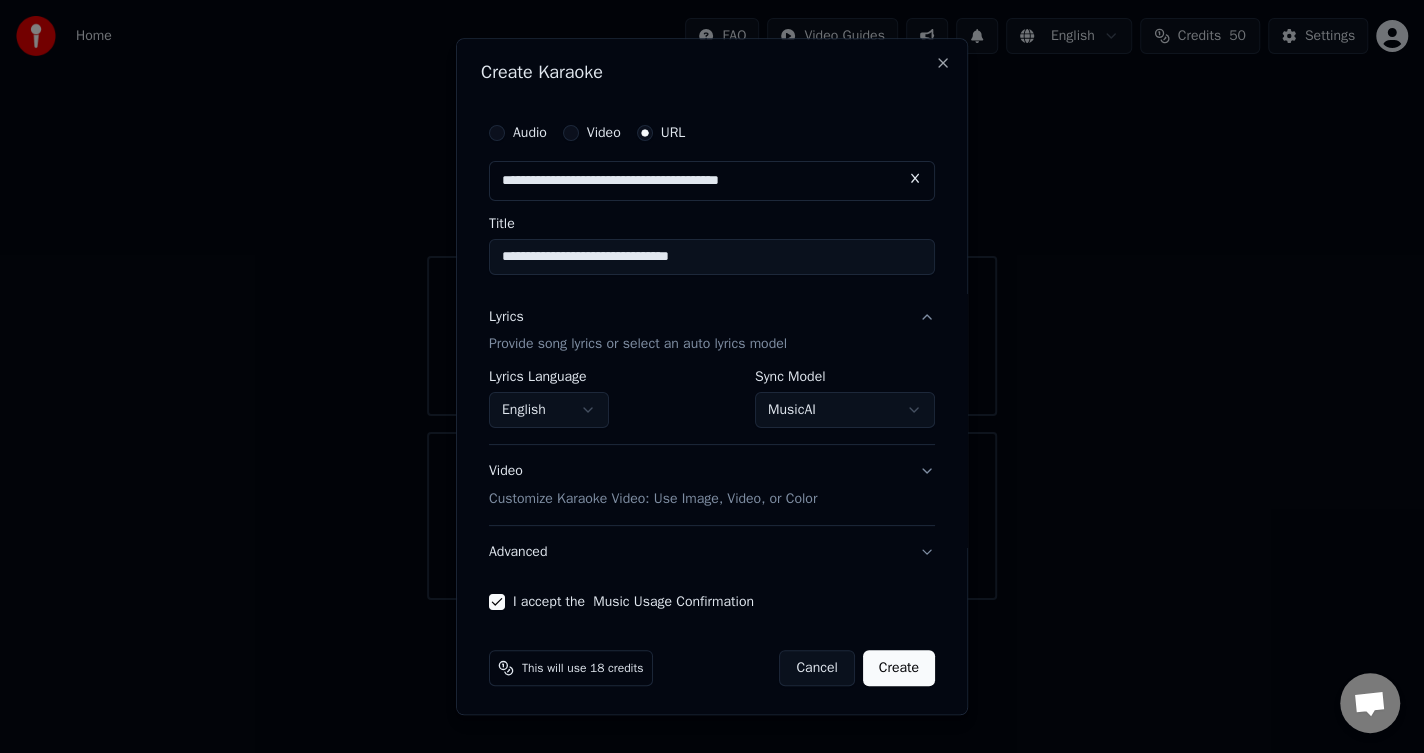 click on "English" at bounding box center (549, 411) 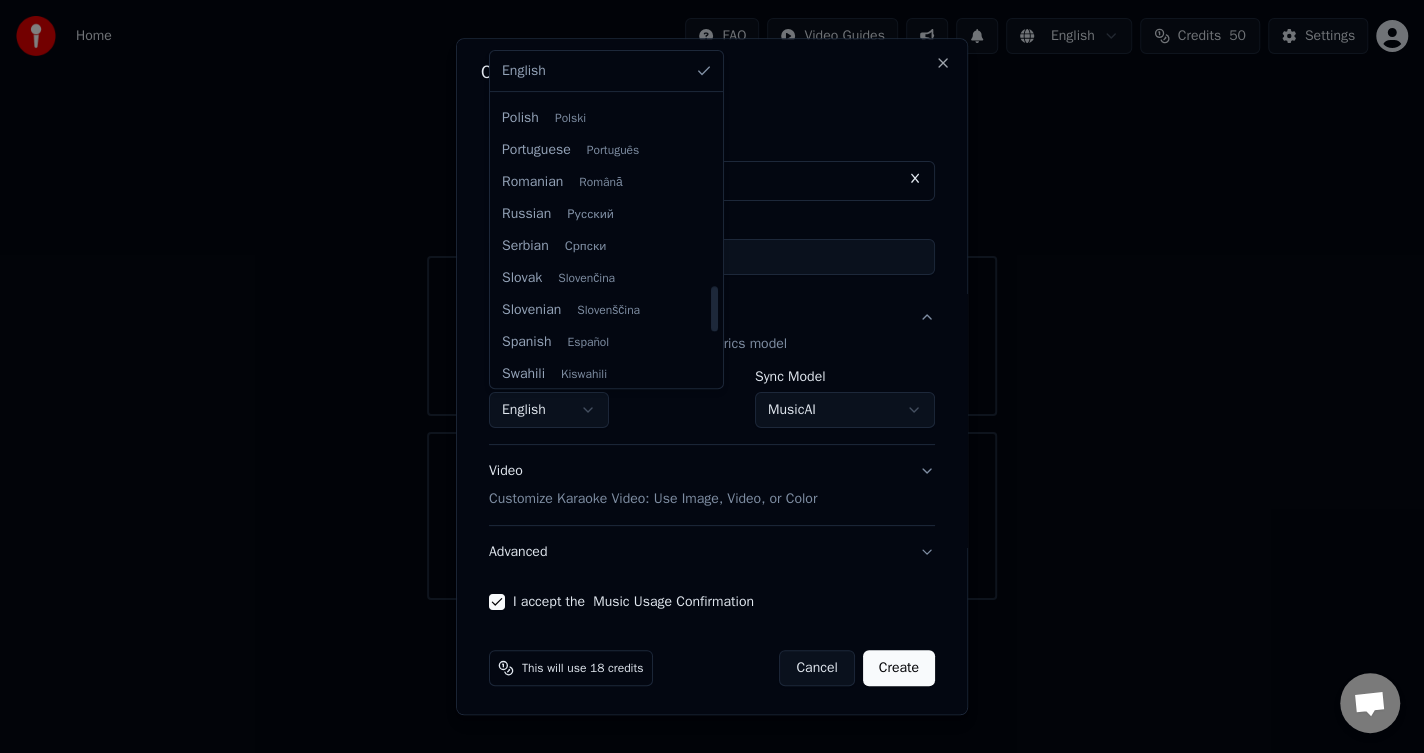 scroll, scrollTop: 1400, scrollLeft: 0, axis: vertical 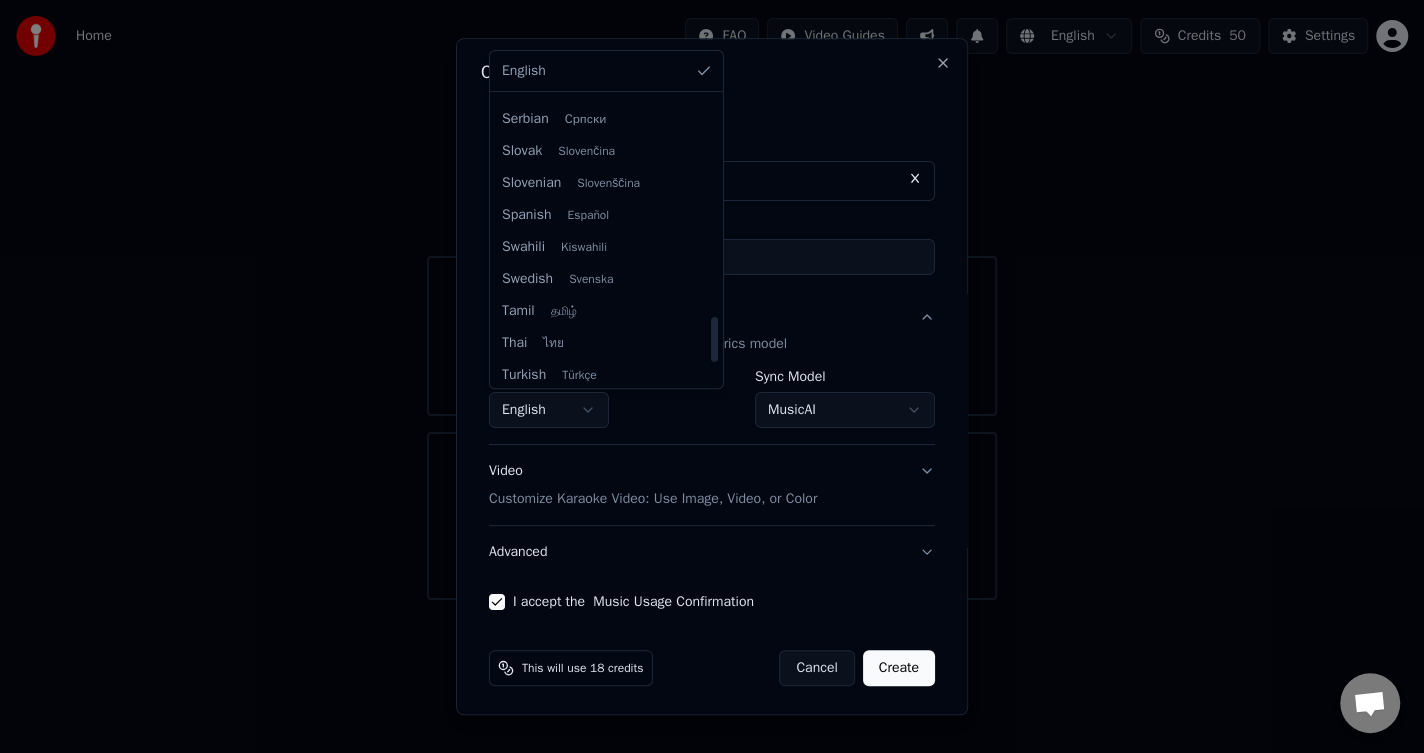 select on "**" 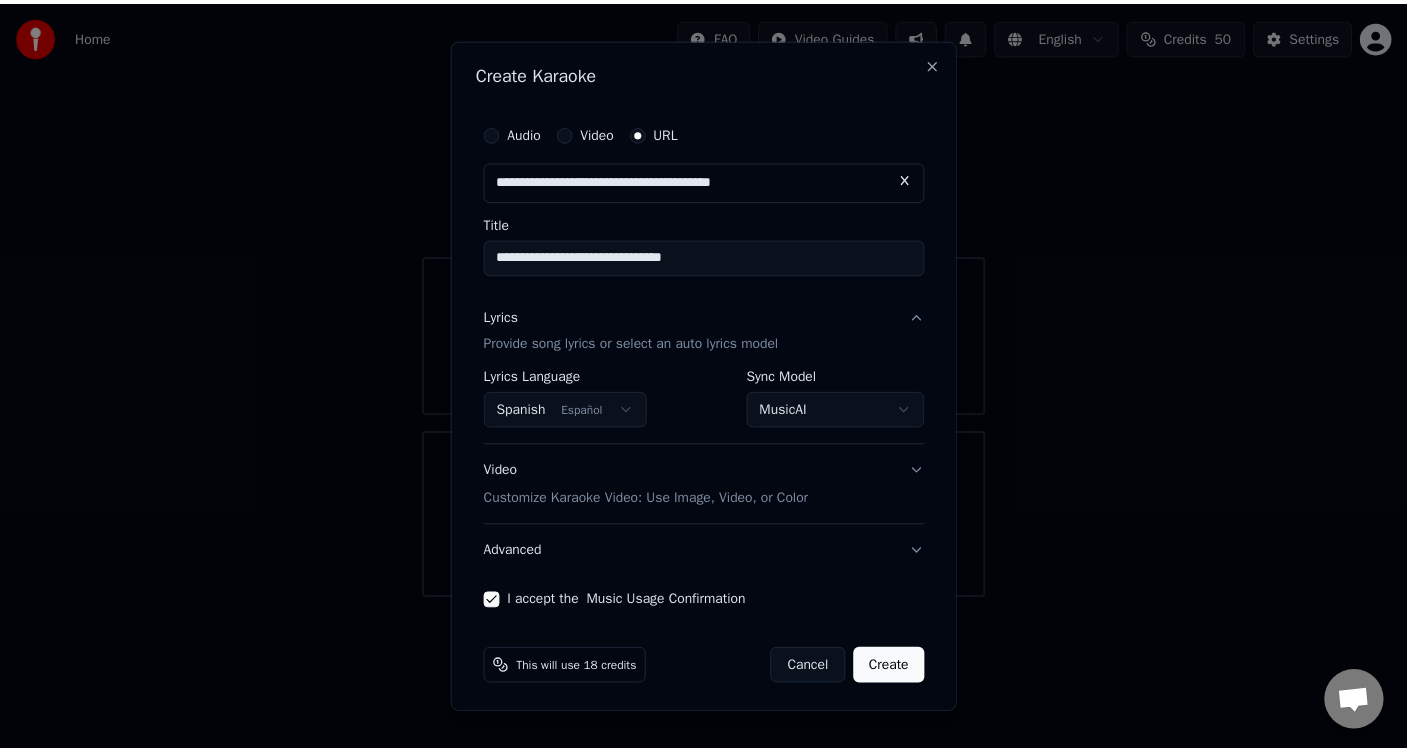 scroll, scrollTop: 2, scrollLeft: 0, axis: vertical 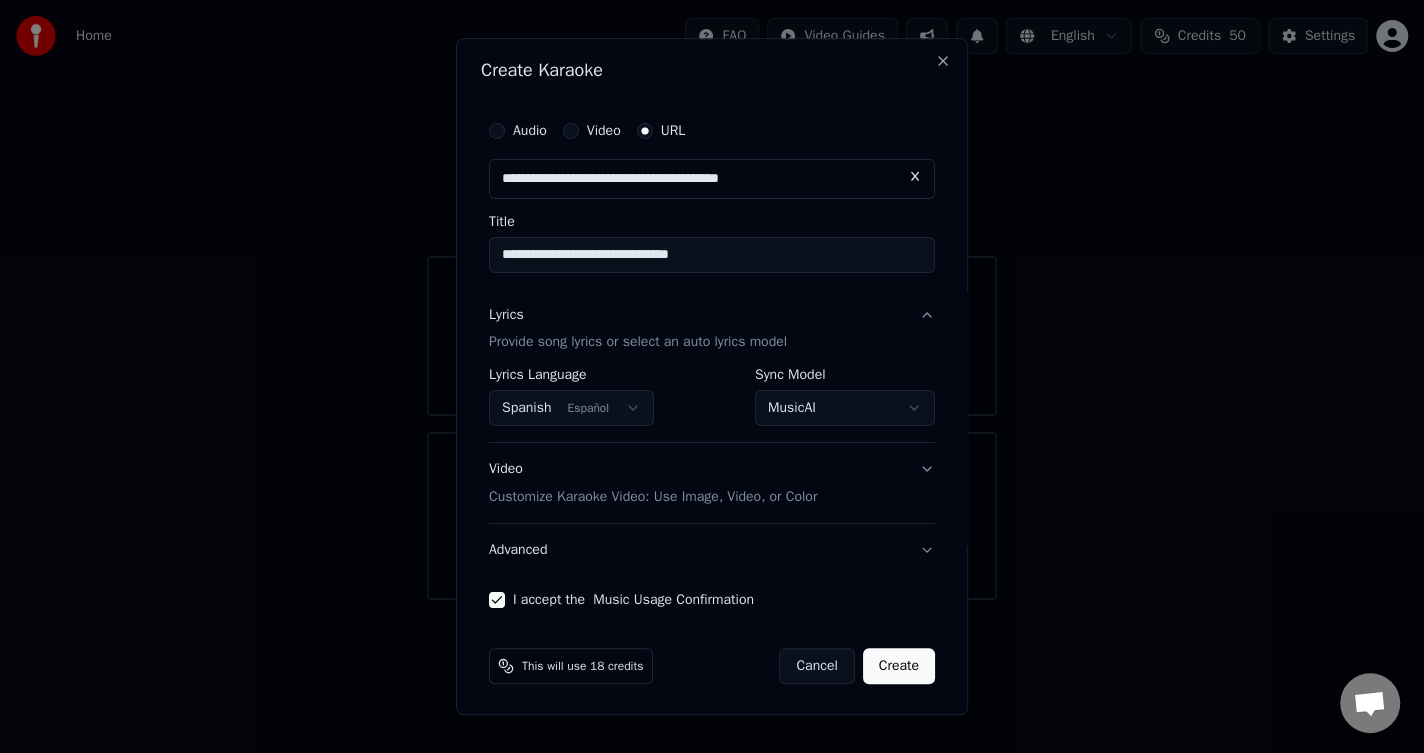 click on "Create" at bounding box center (899, 667) 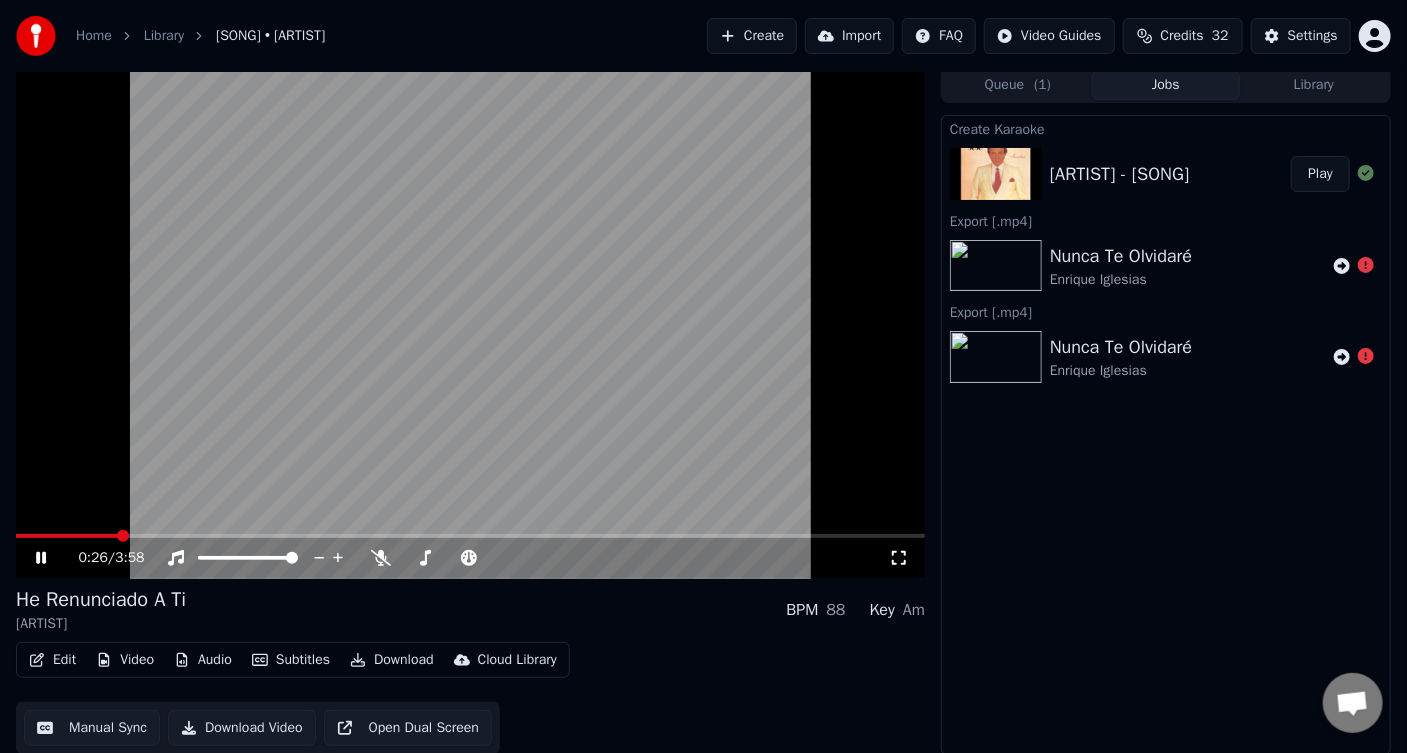 scroll, scrollTop: 6, scrollLeft: 0, axis: vertical 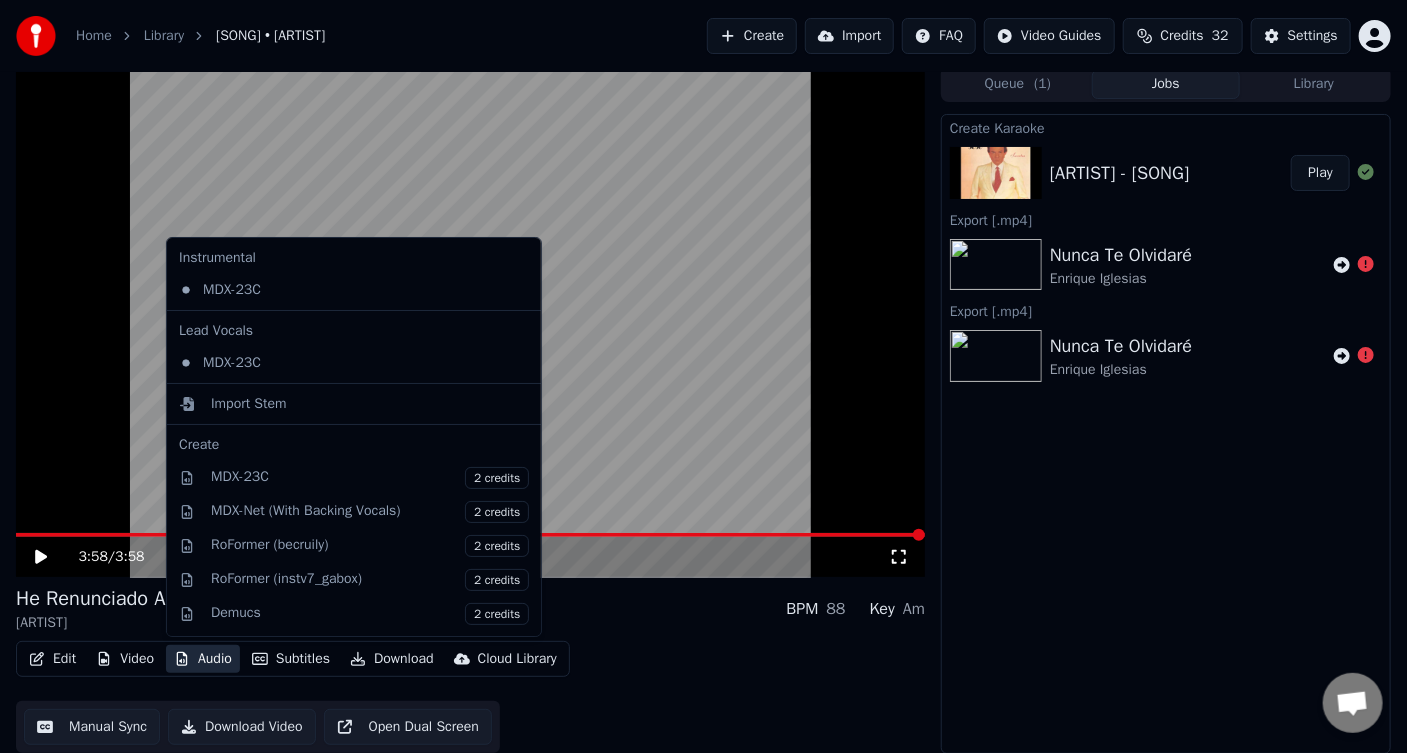 click on "Audio" at bounding box center (203, 659) 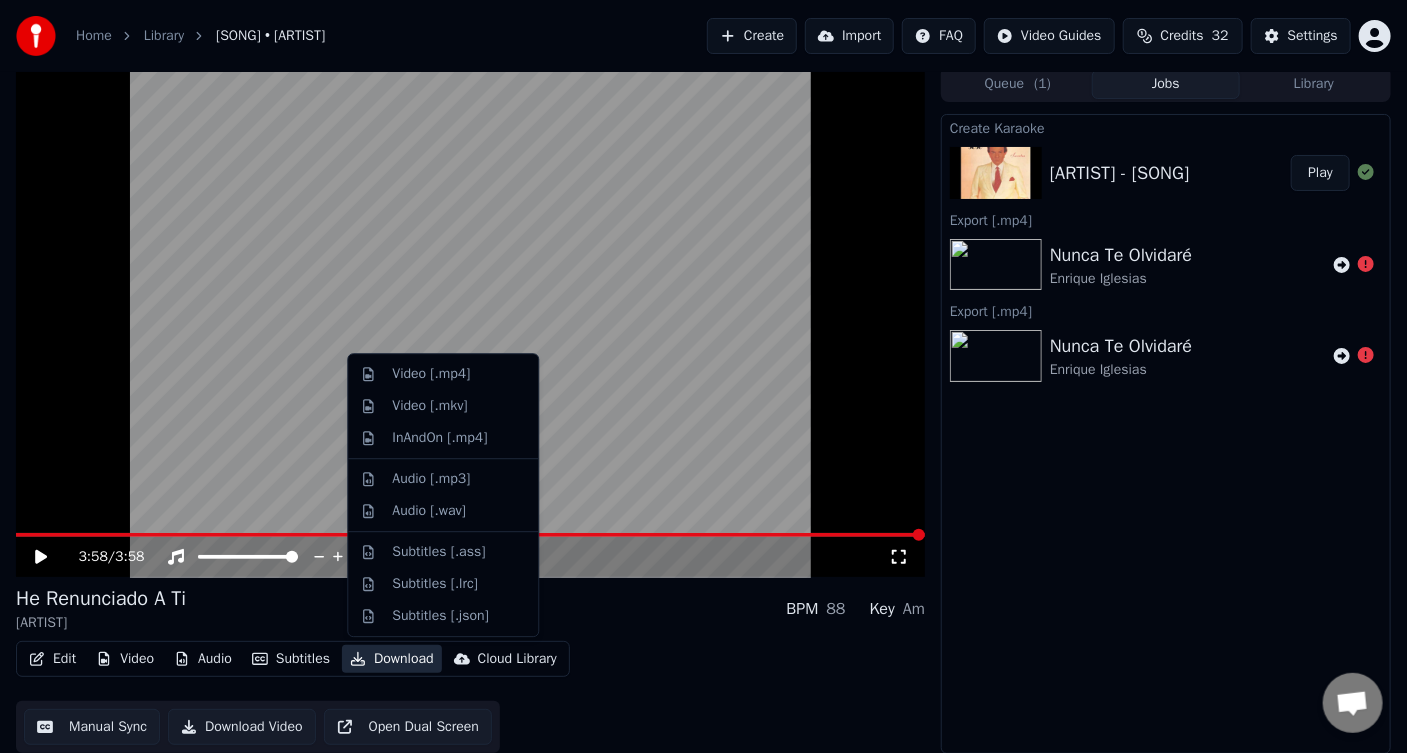 click on "Create Karaoke [NUMBER]. [SONG] - [ARTIST] Play Export [.mp4] [SONG] [ARTIST] Export [.mp4] [SONG] [ARTIST]" at bounding box center (1166, 434) 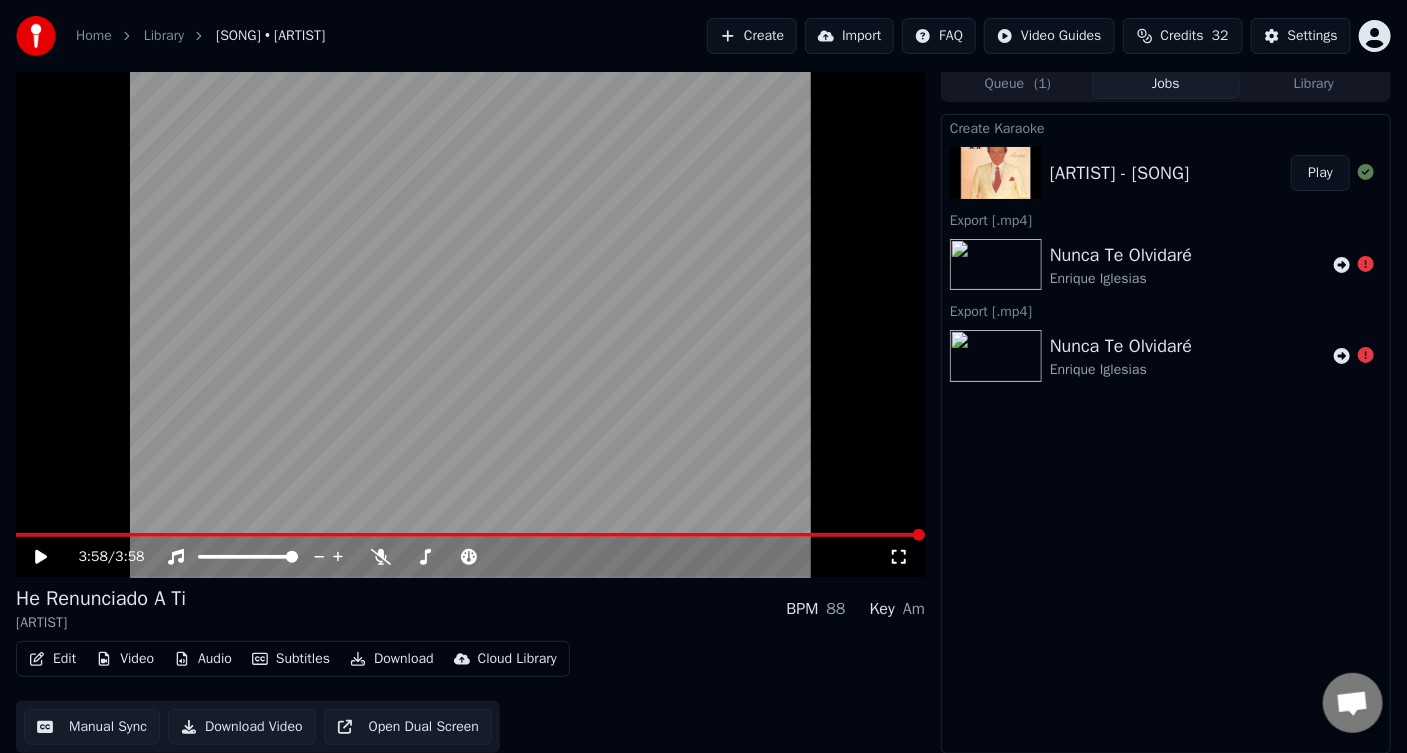 click on "Download" at bounding box center (392, 659) 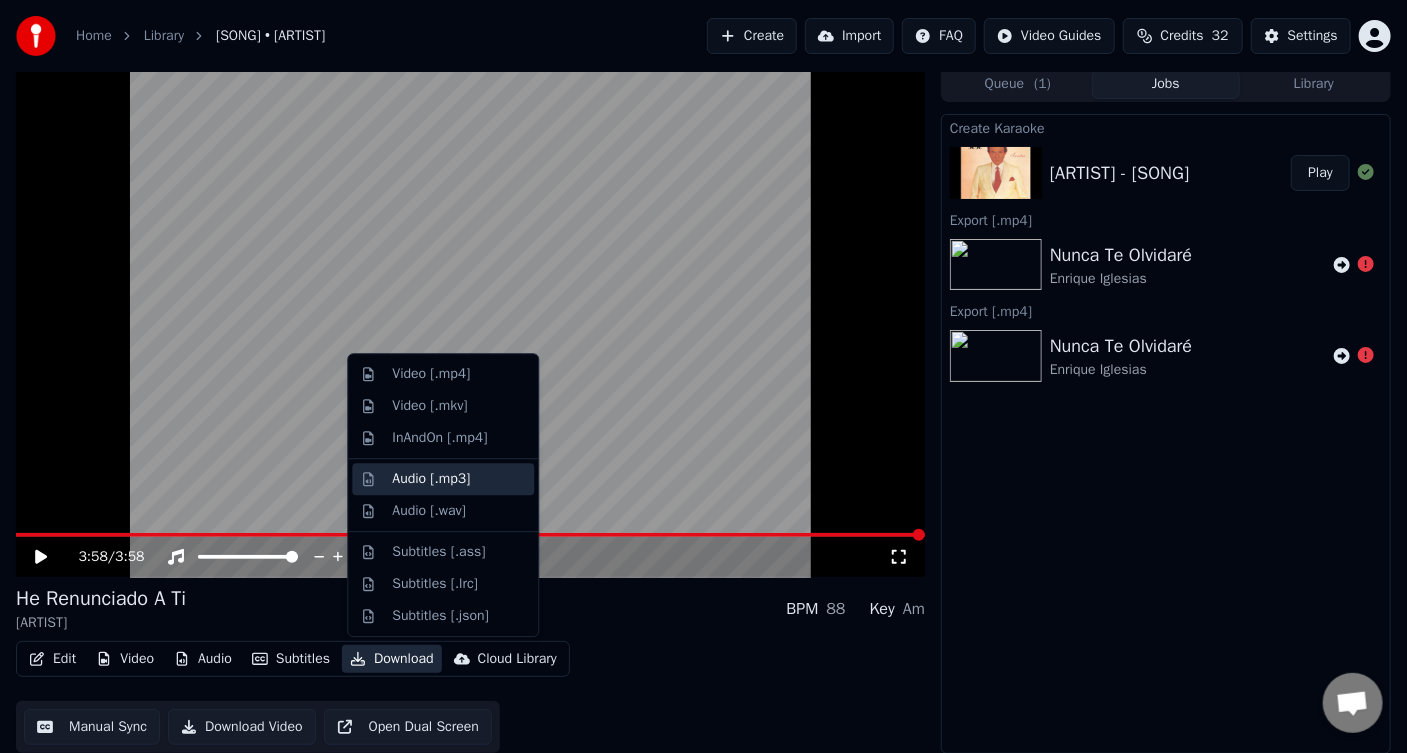 click on "Audio [.mp3]" at bounding box center [431, 479] 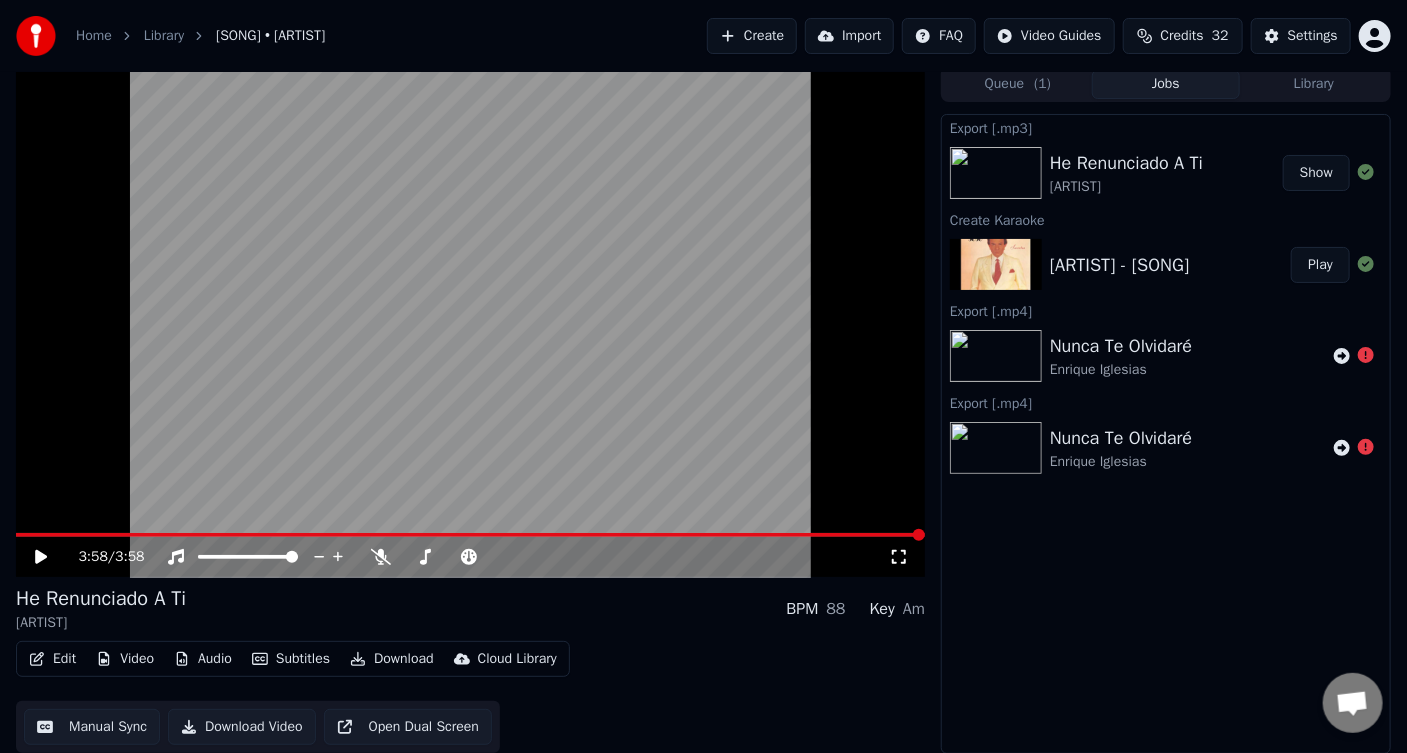 click on "Download" at bounding box center (392, 659) 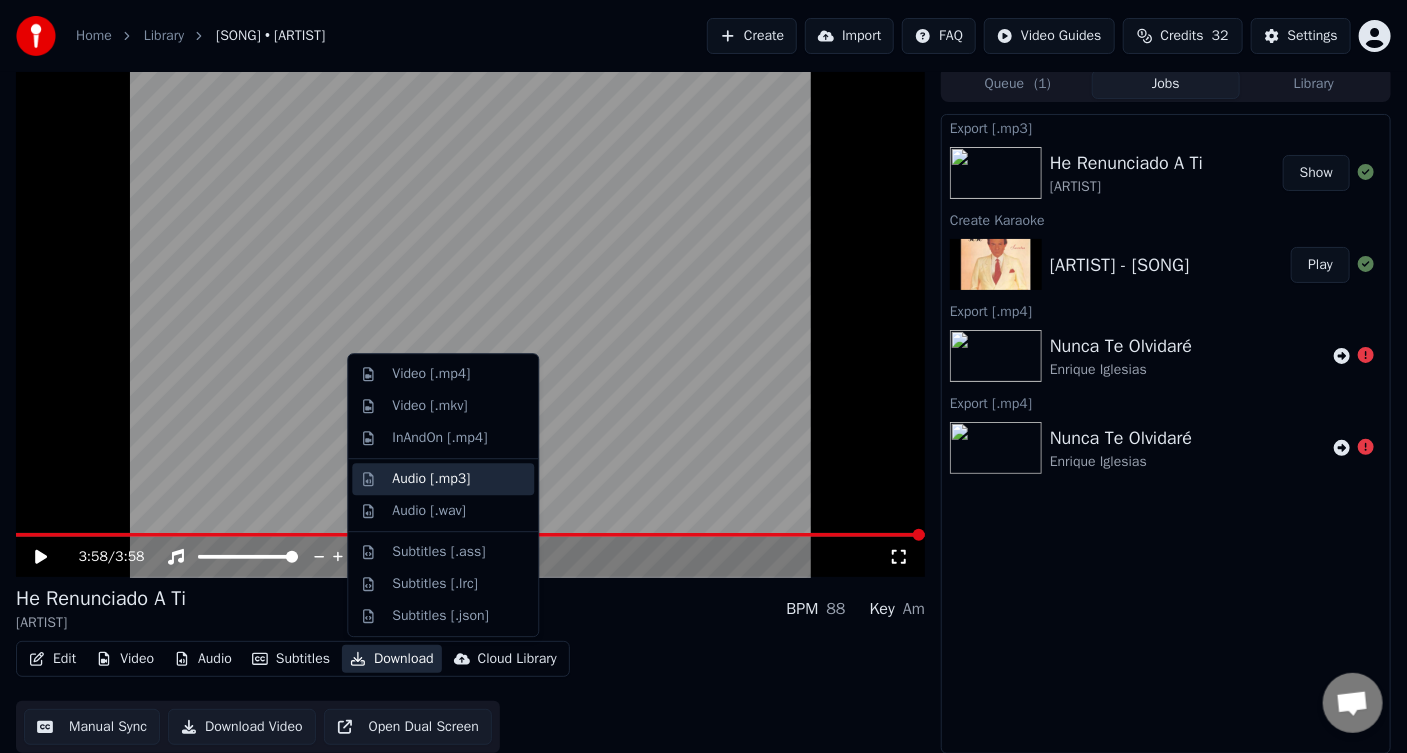 click on "Audio [.mp3]" at bounding box center (431, 479) 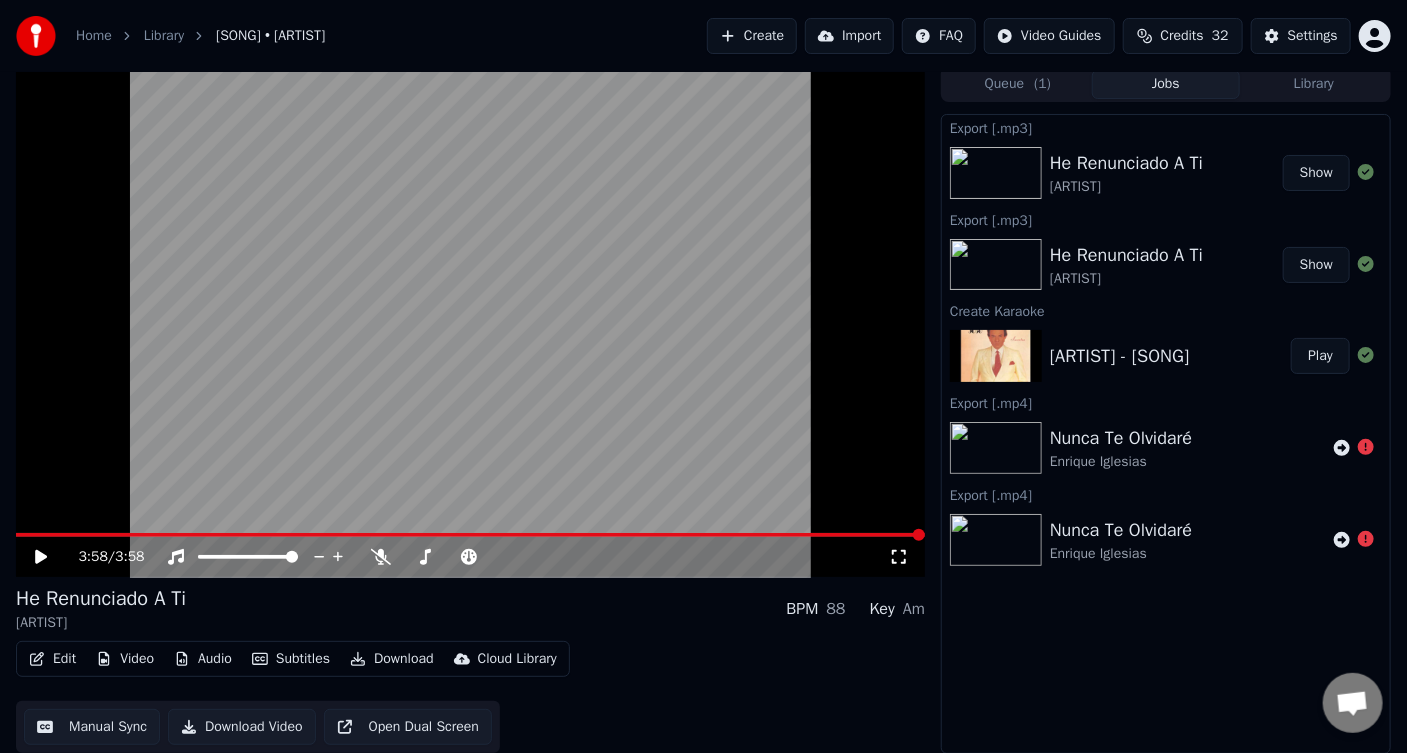 click on "[SONG] [ARTIST]" at bounding box center (1166, 265) 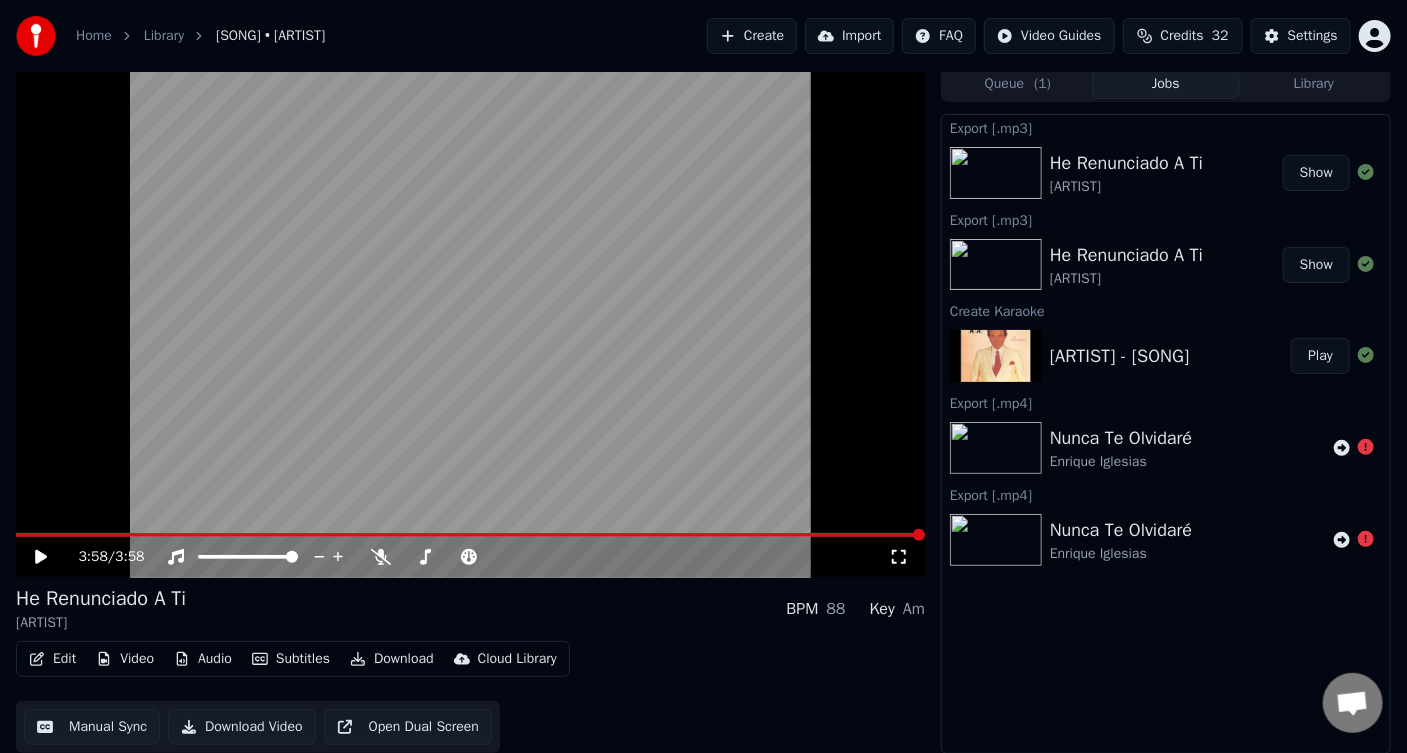 click on "Show" at bounding box center (1316, 265) 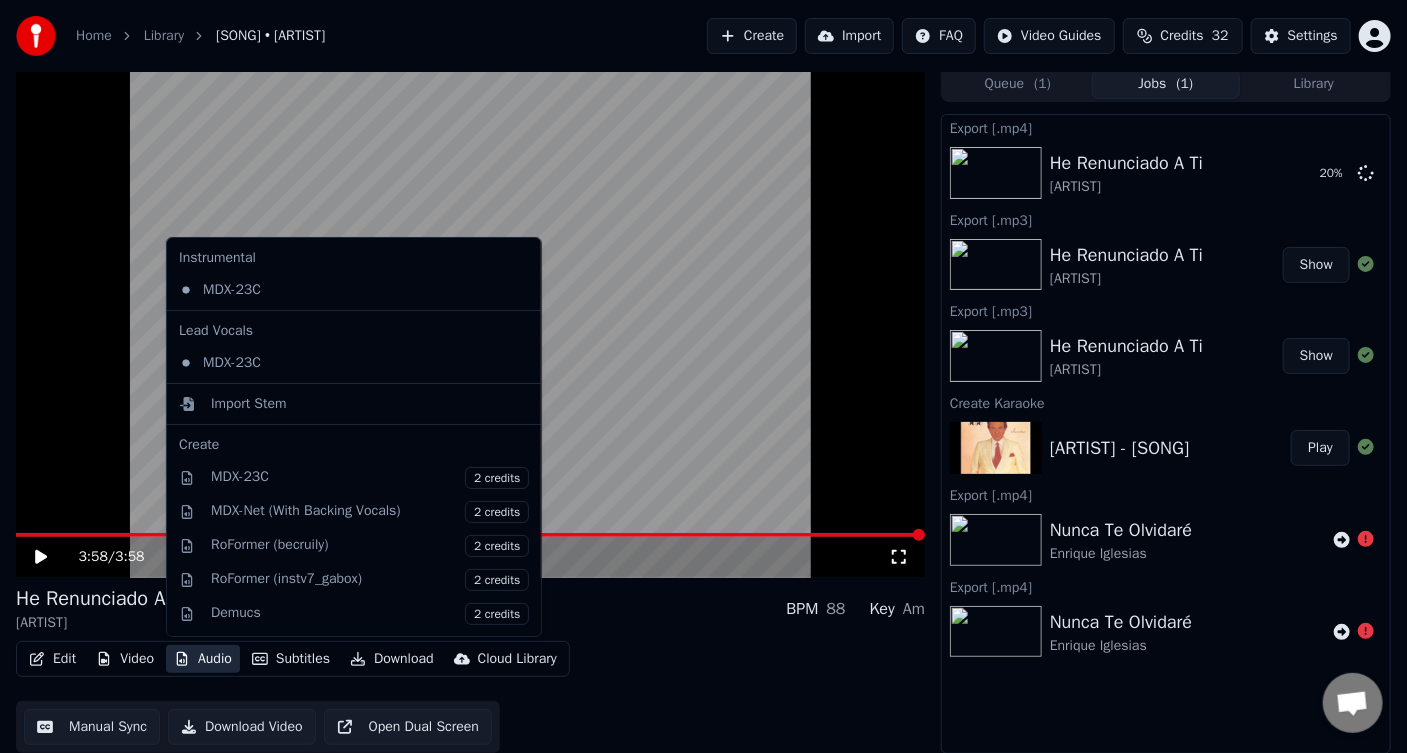 click on "Audio" at bounding box center [203, 659] 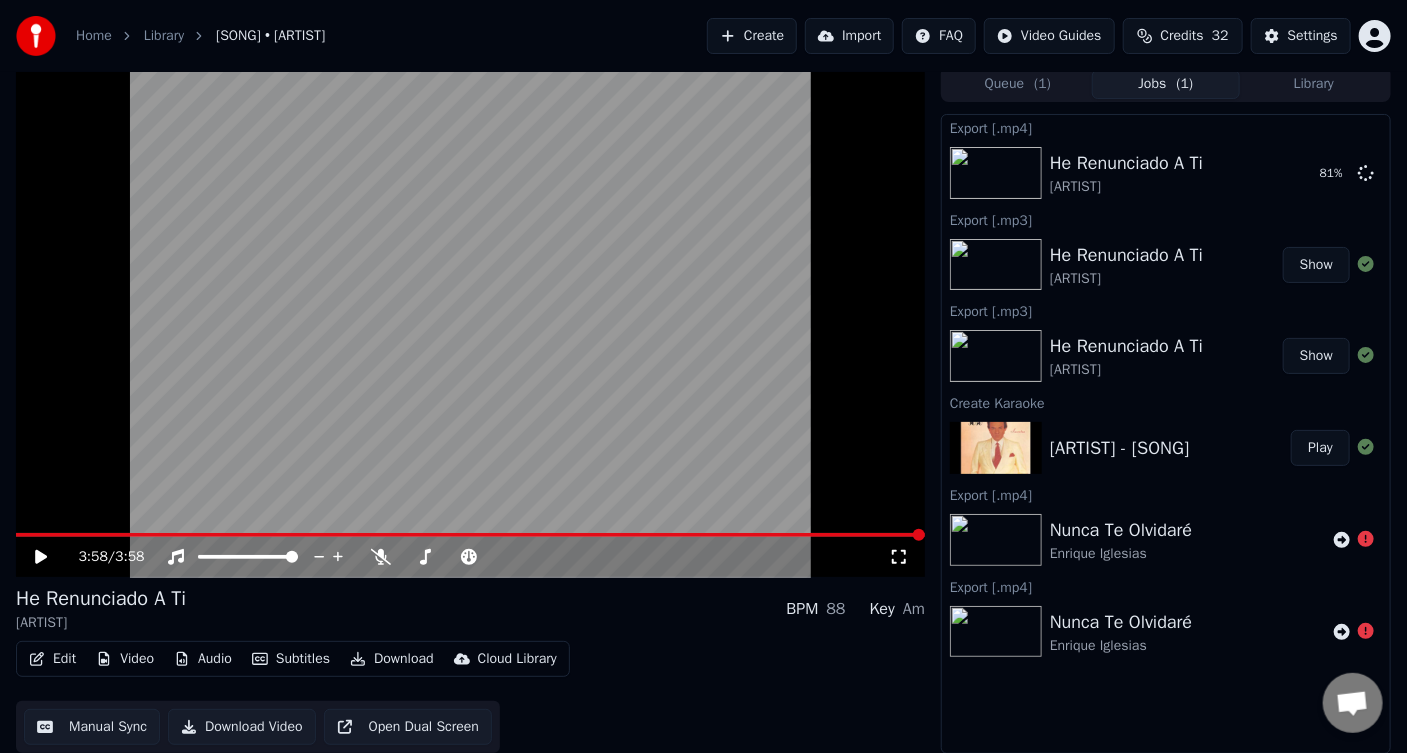 click on "Credits" at bounding box center [1182, 36] 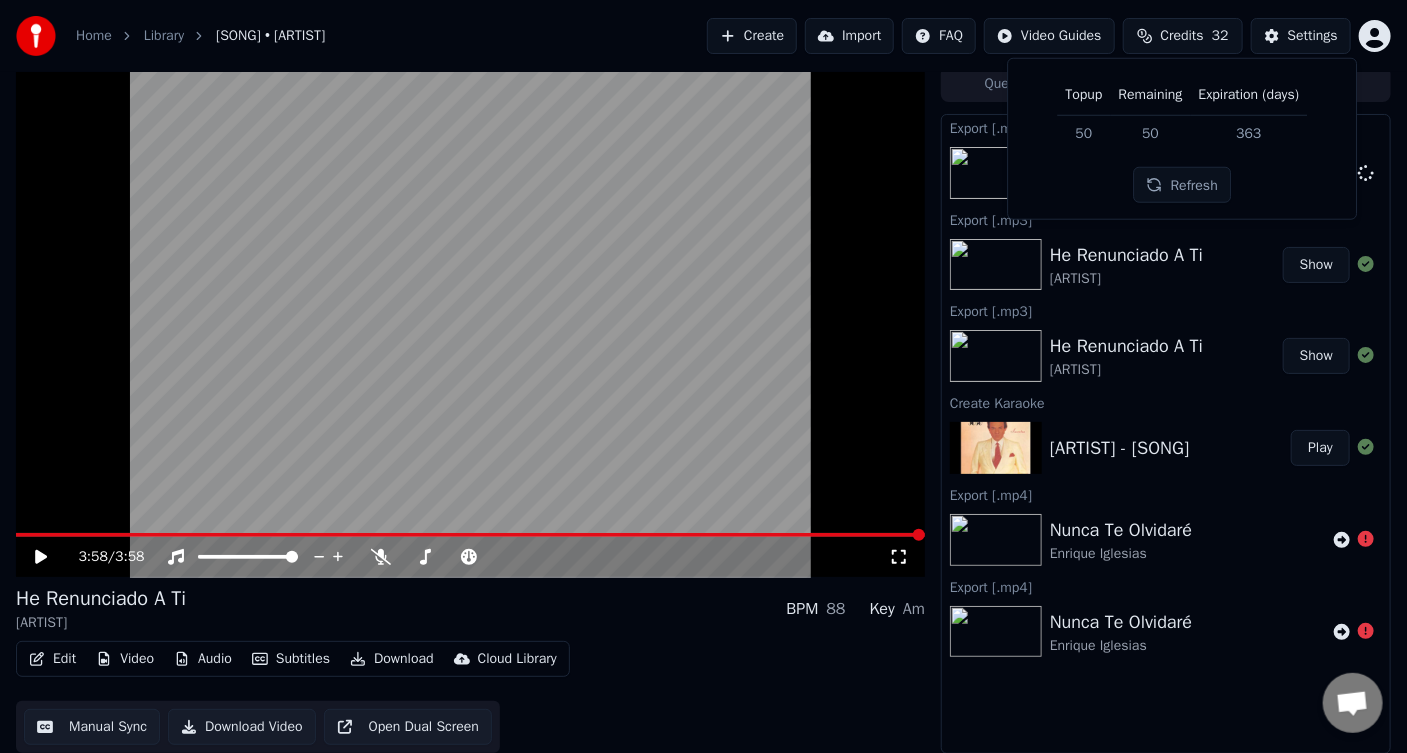 click on "Credits 32" at bounding box center [1183, 36] 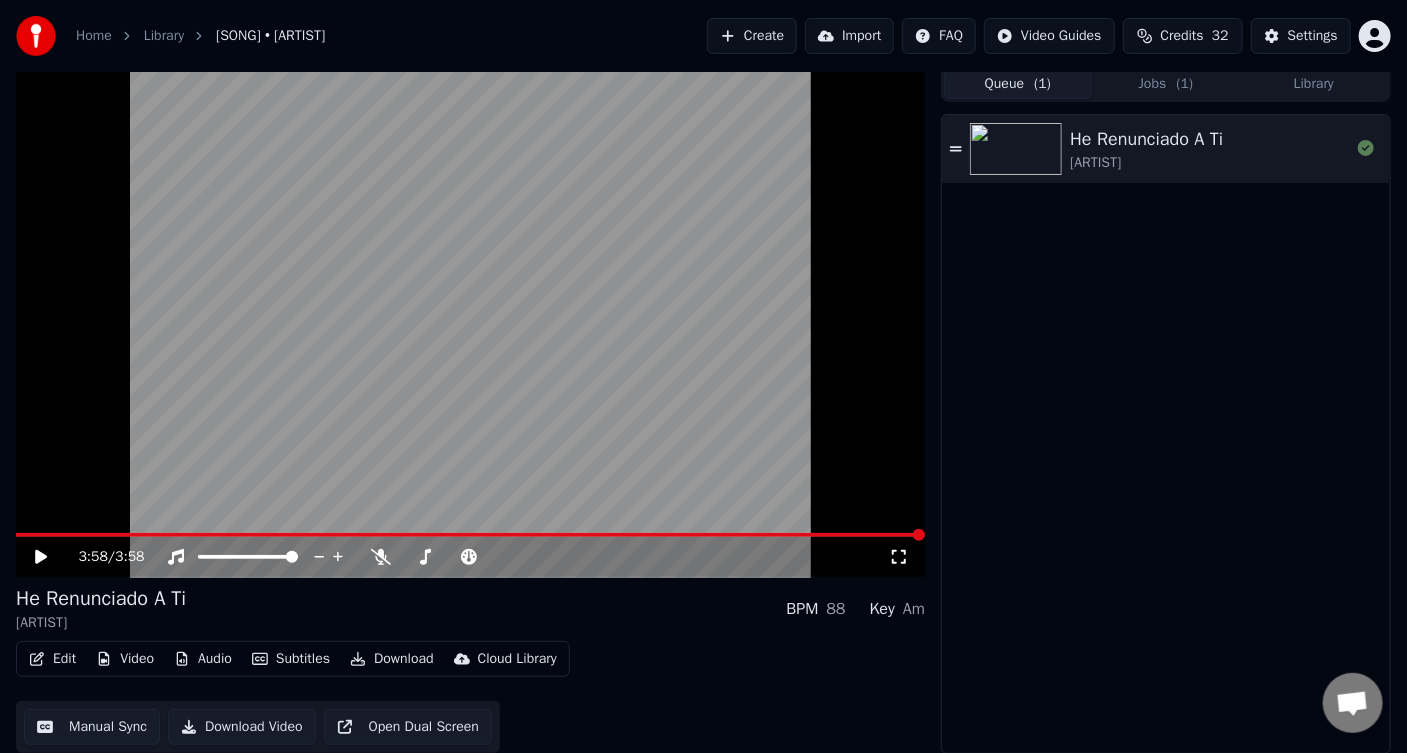 click on "Queue ( 1 )" at bounding box center [1018, 84] 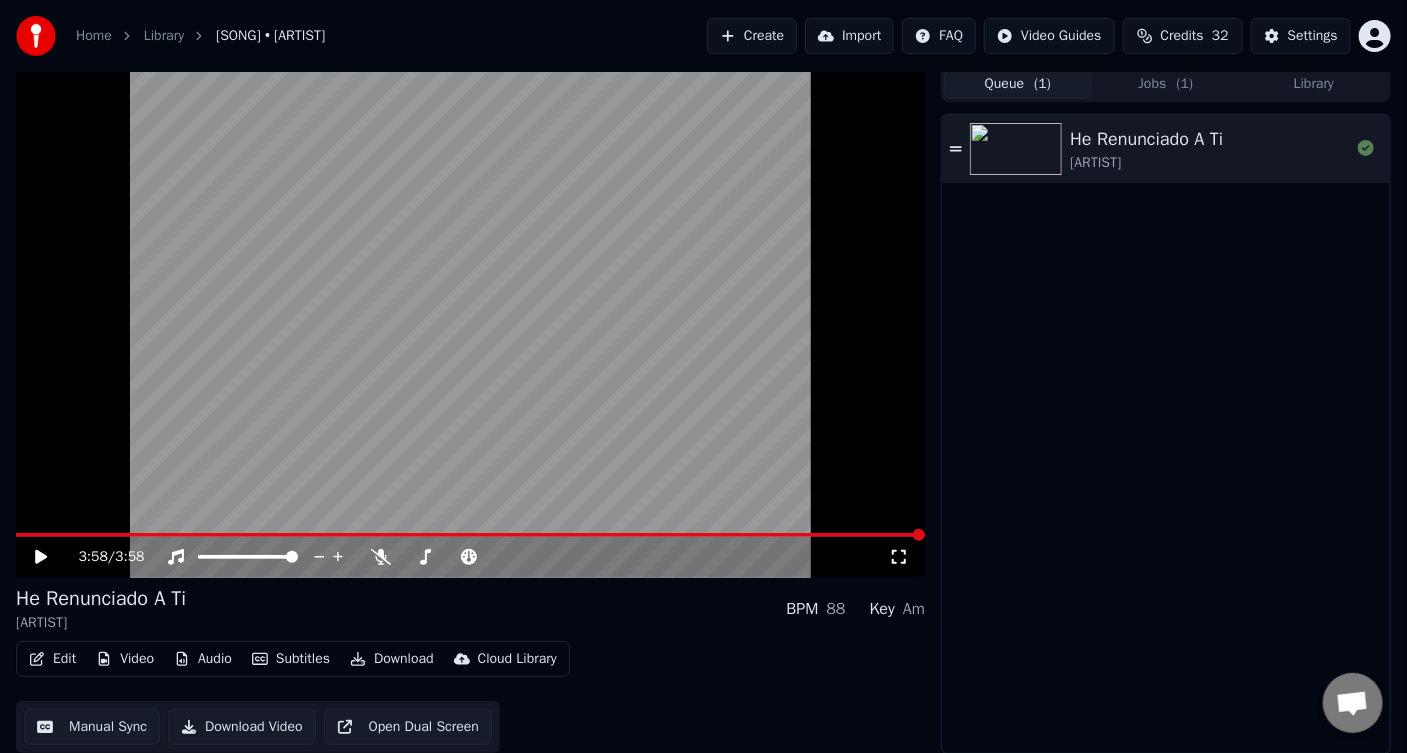click 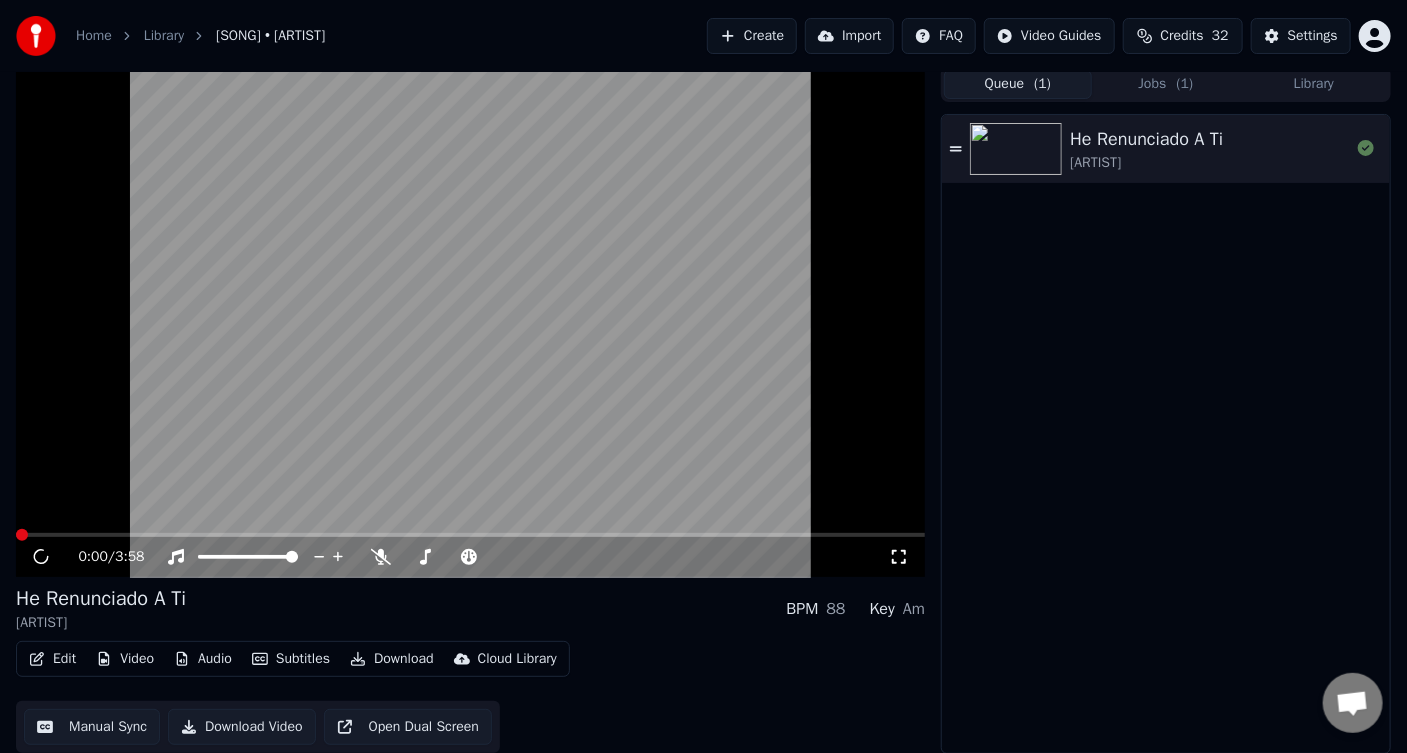 click on "0:00  /  3:58" at bounding box center (470, 557) 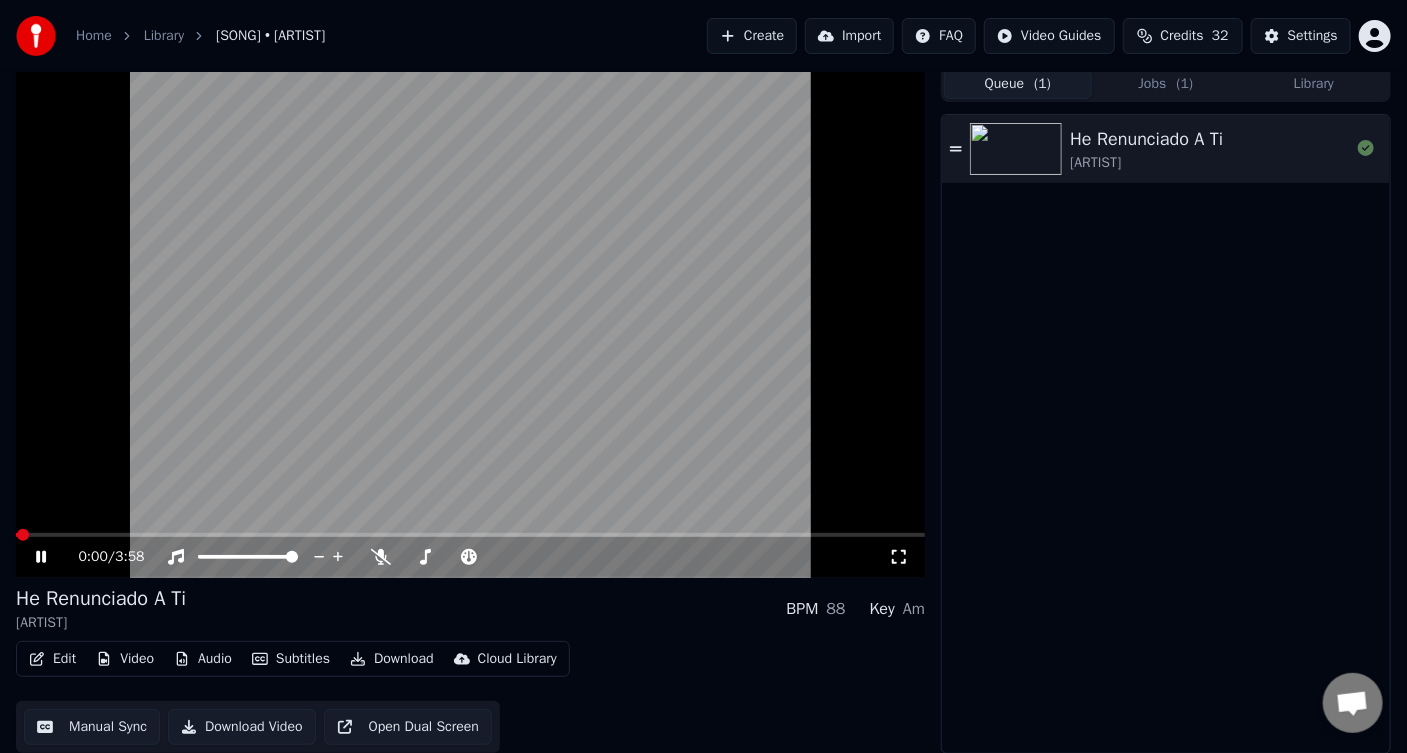 click at bounding box center (470, 321) 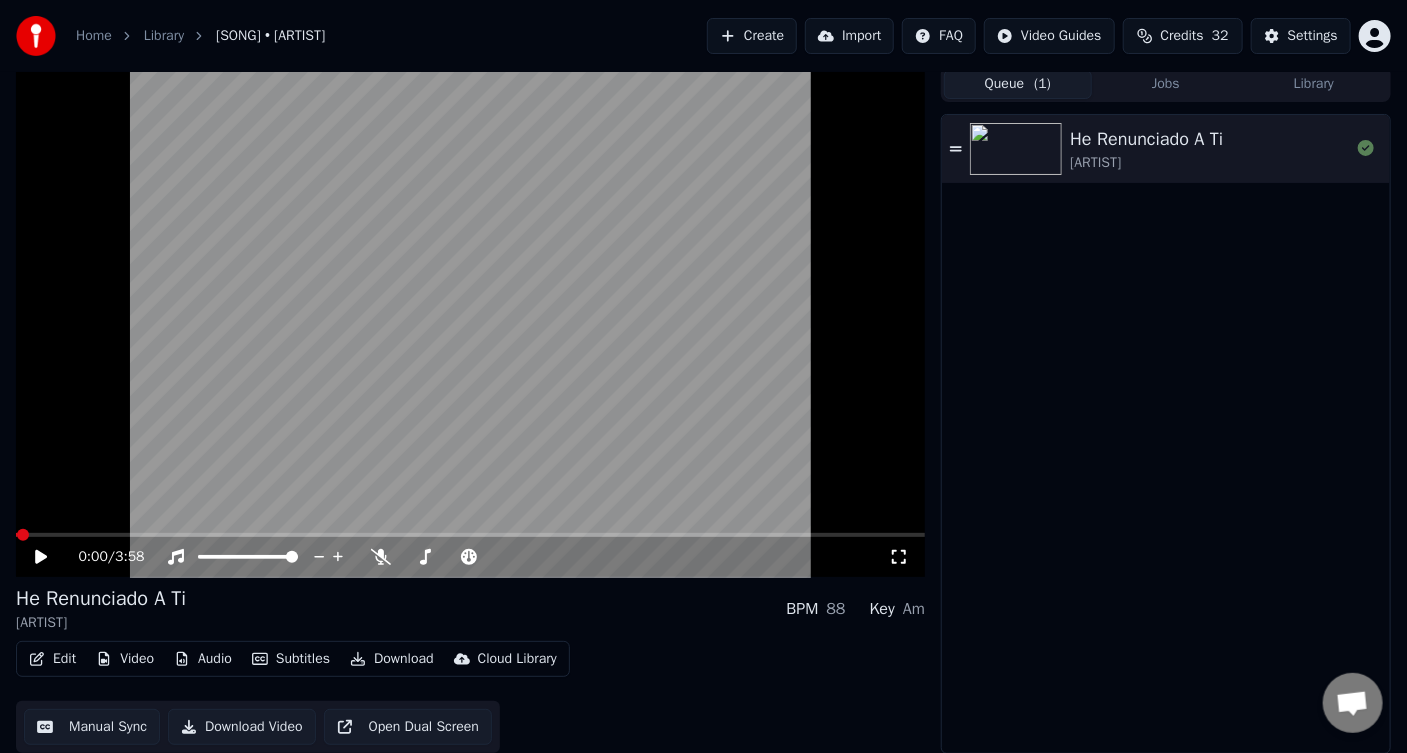 click on "Library" at bounding box center [1314, 84] 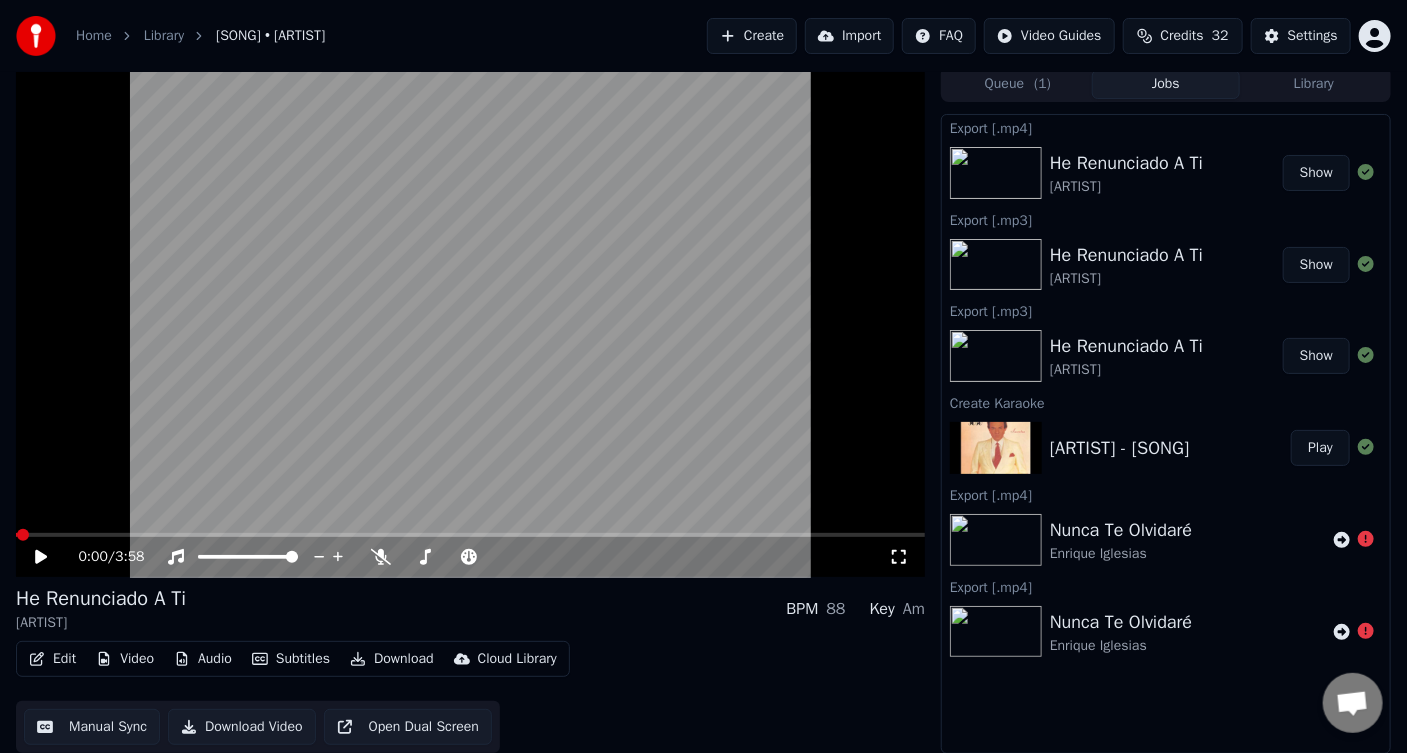 click on "Jobs" at bounding box center (1166, 84) 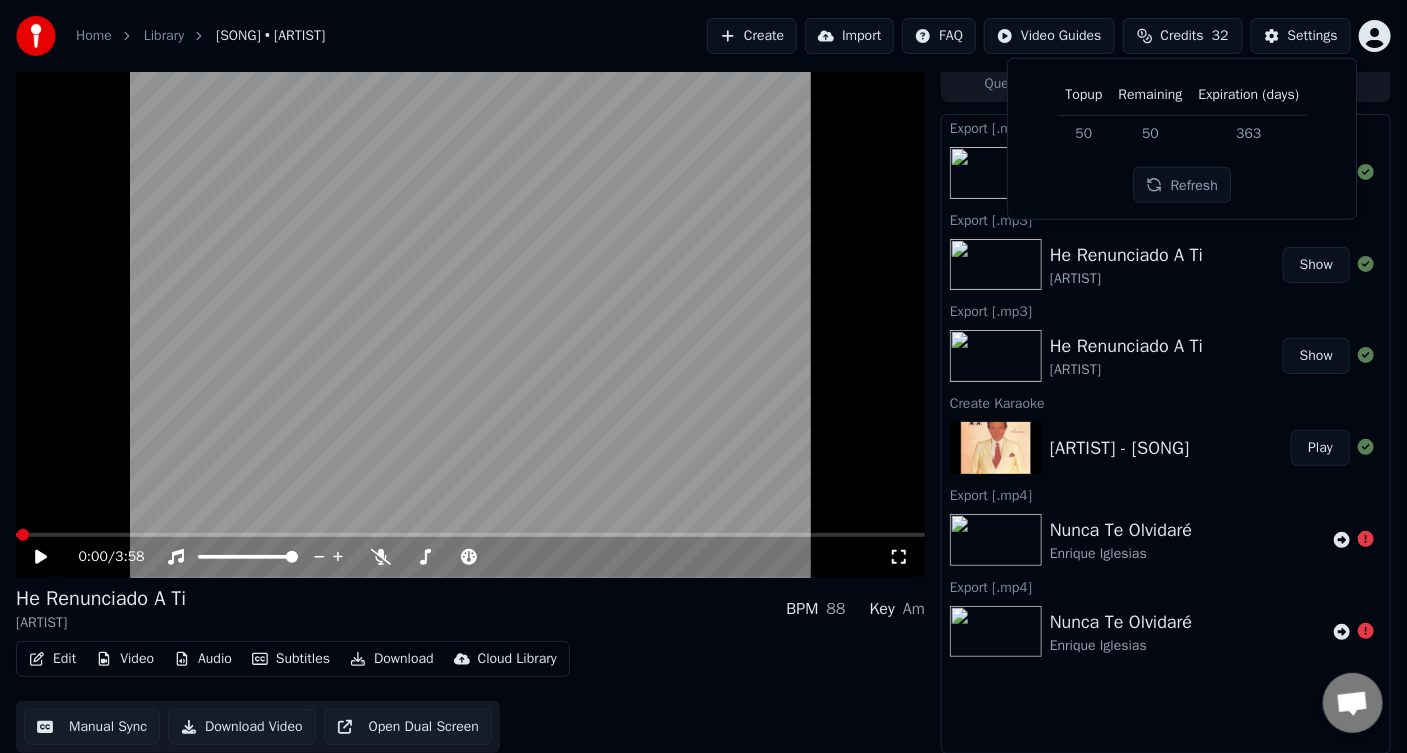 click on "Refresh" at bounding box center [1182, 185] 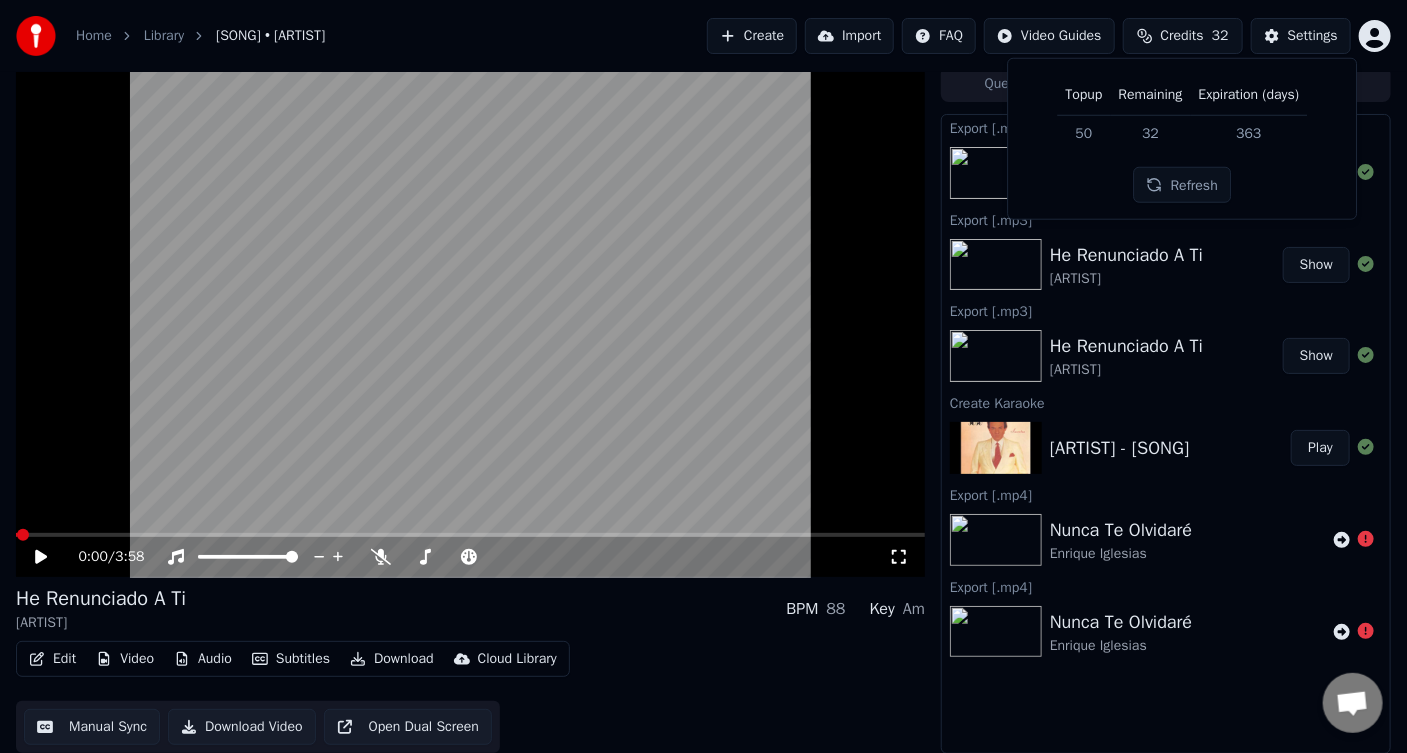 click at bounding box center (470, 321) 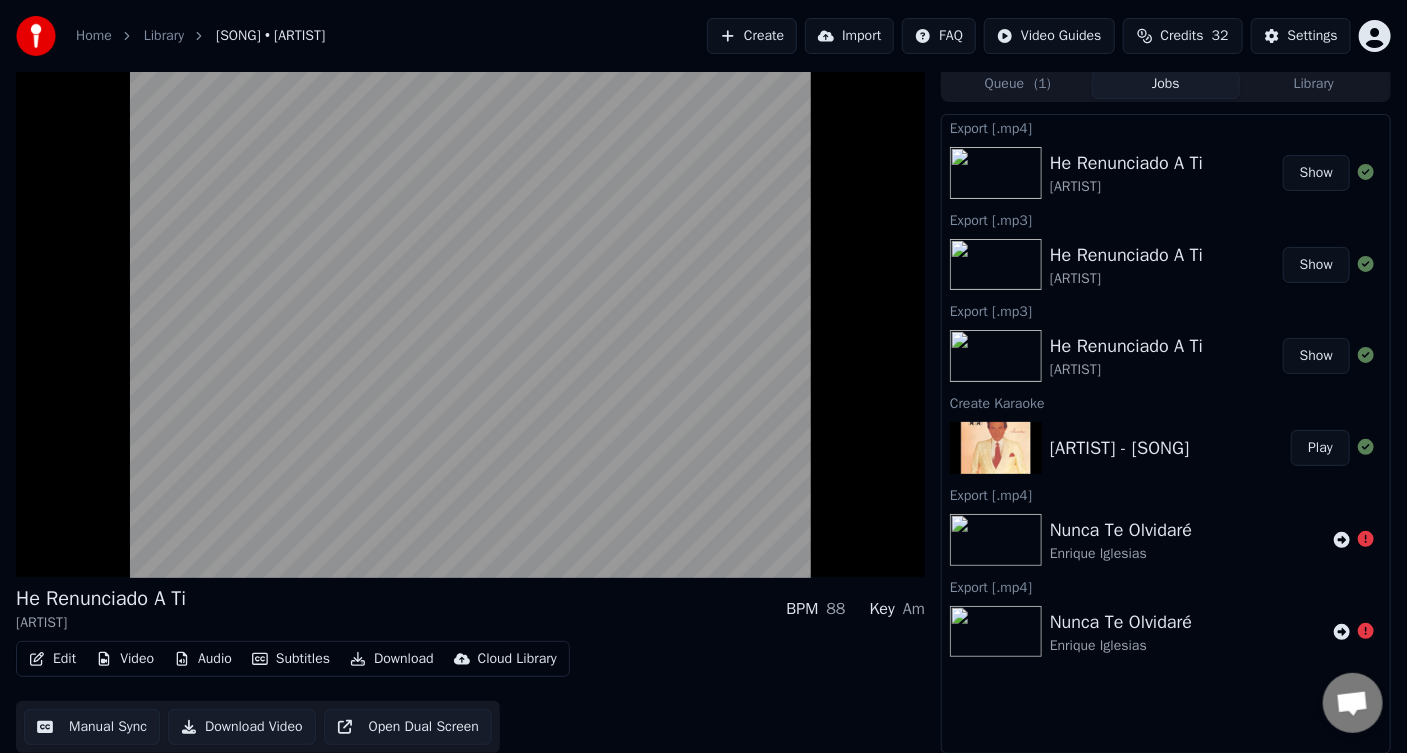 drag, startPoint x: 1120, startPoint y: 56, endPoint x: 711, endPoint y: 303, distance: 477.79703 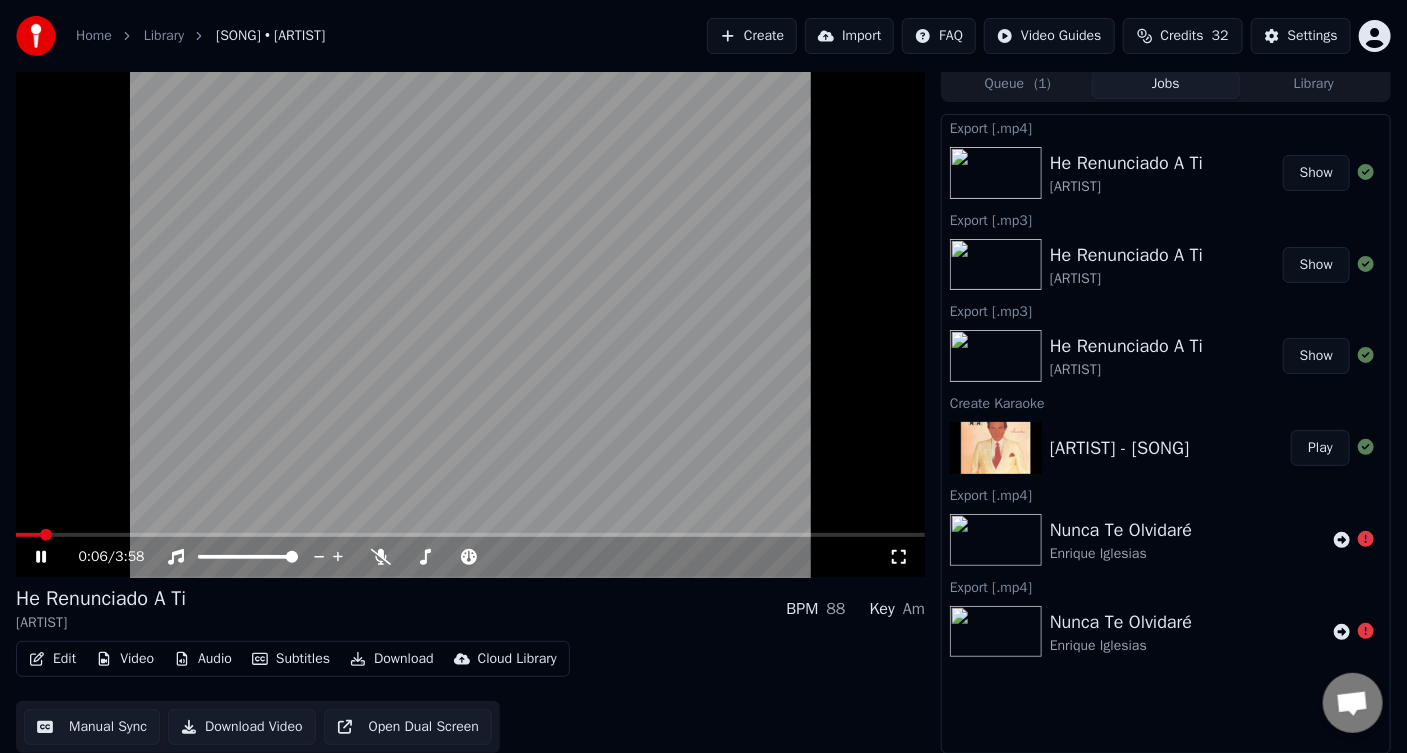 click 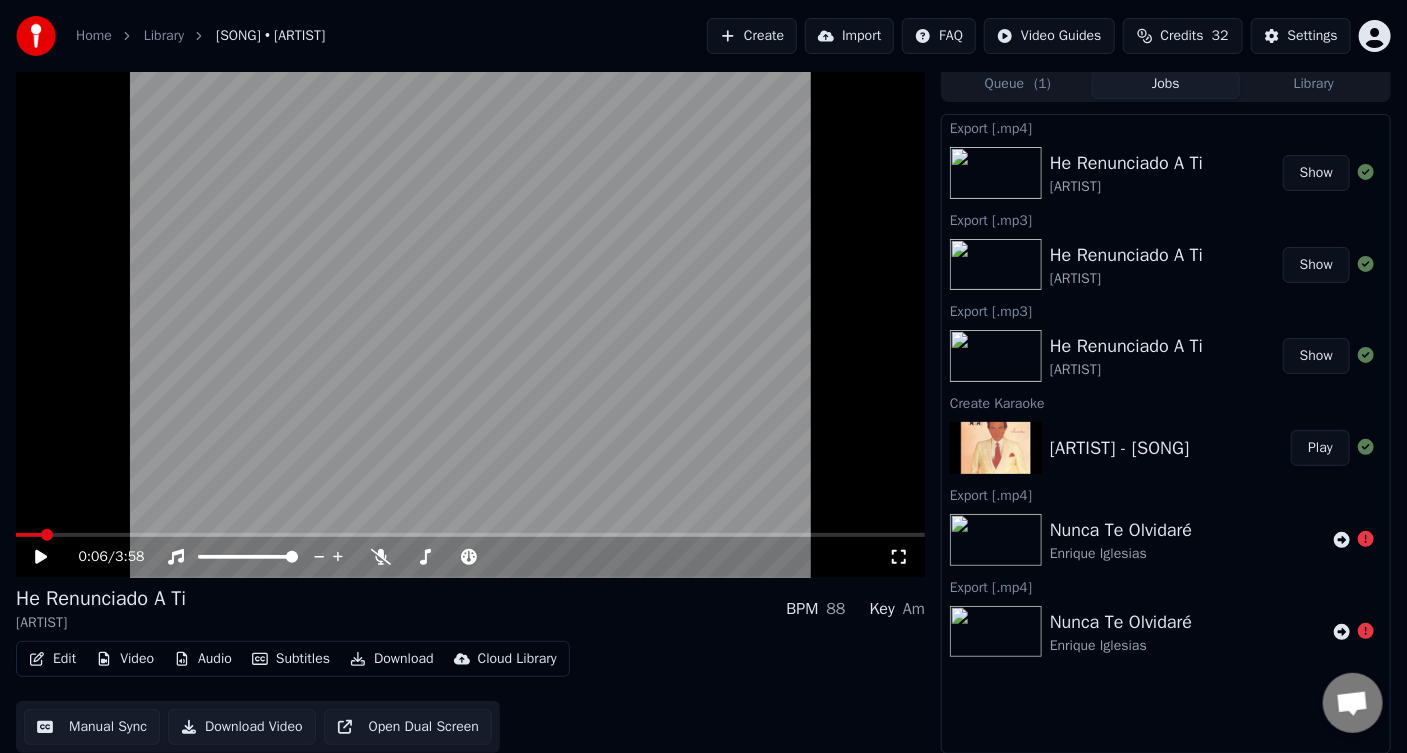 scroll, scrollTop: 0, scrollLeft: 0, axis: both 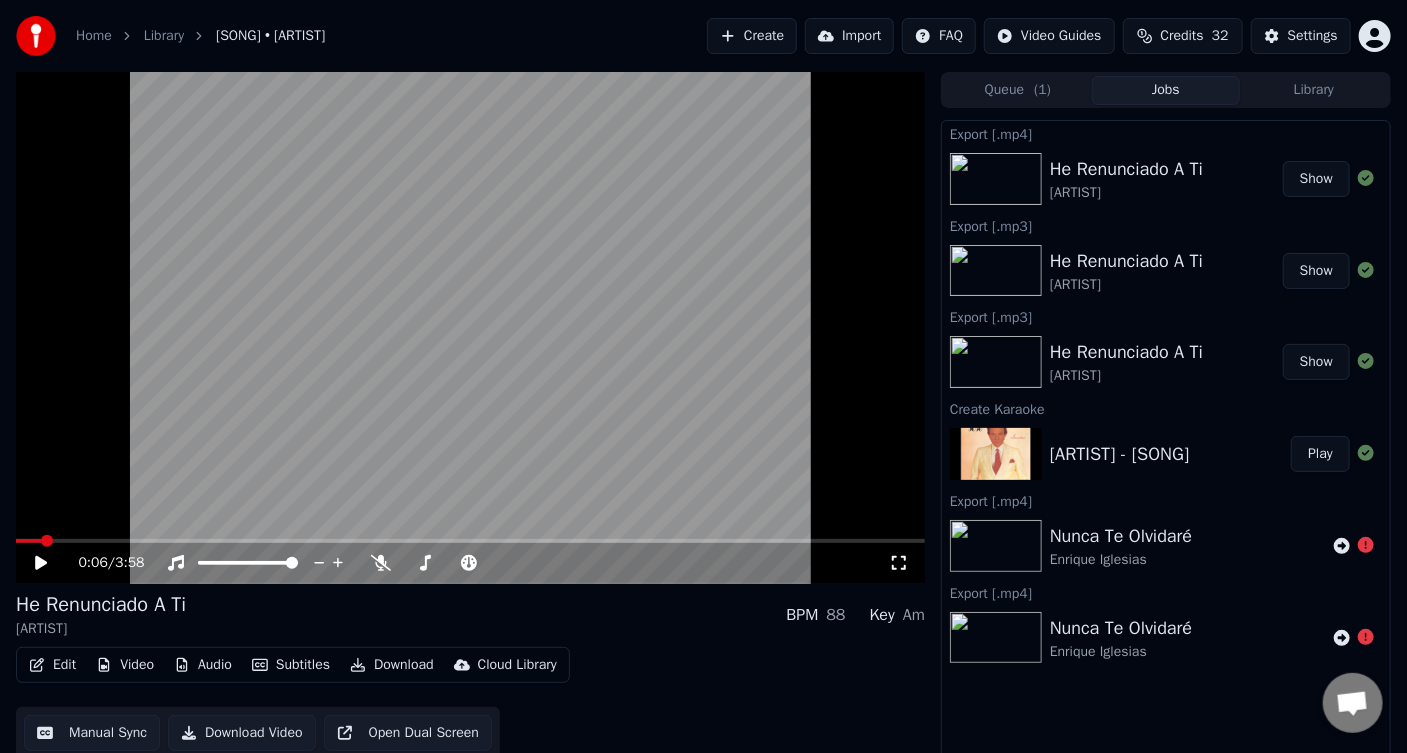 click on "Home Library [SONG] • [ARTIST] Create Import FAQ Video Guides Credits [NUMBER] Settings [TIME] / [TIME] [SONG] [ARTIST] BPM [NUMBER] Key [KEY] Edit Video Audio Subtitles Download Cloud Library Manual Sync Download Video Open Dual Screen Queue ( [NUMBER] ) Jobs Library Export [.mp4] [SONG] [ARTIST] Show Export [.mp3] [SONG] [ARTIST] Show Export [.mp3] [SONG] [ARTIST] Show Create Karaoke [NUMBER]. [SONG] - [ARTIST] Play Export [.mp4] [SONG] [ARTIST] Export [.mp4] [SONG] [ARTIST]" at bounding box center [703, 376] 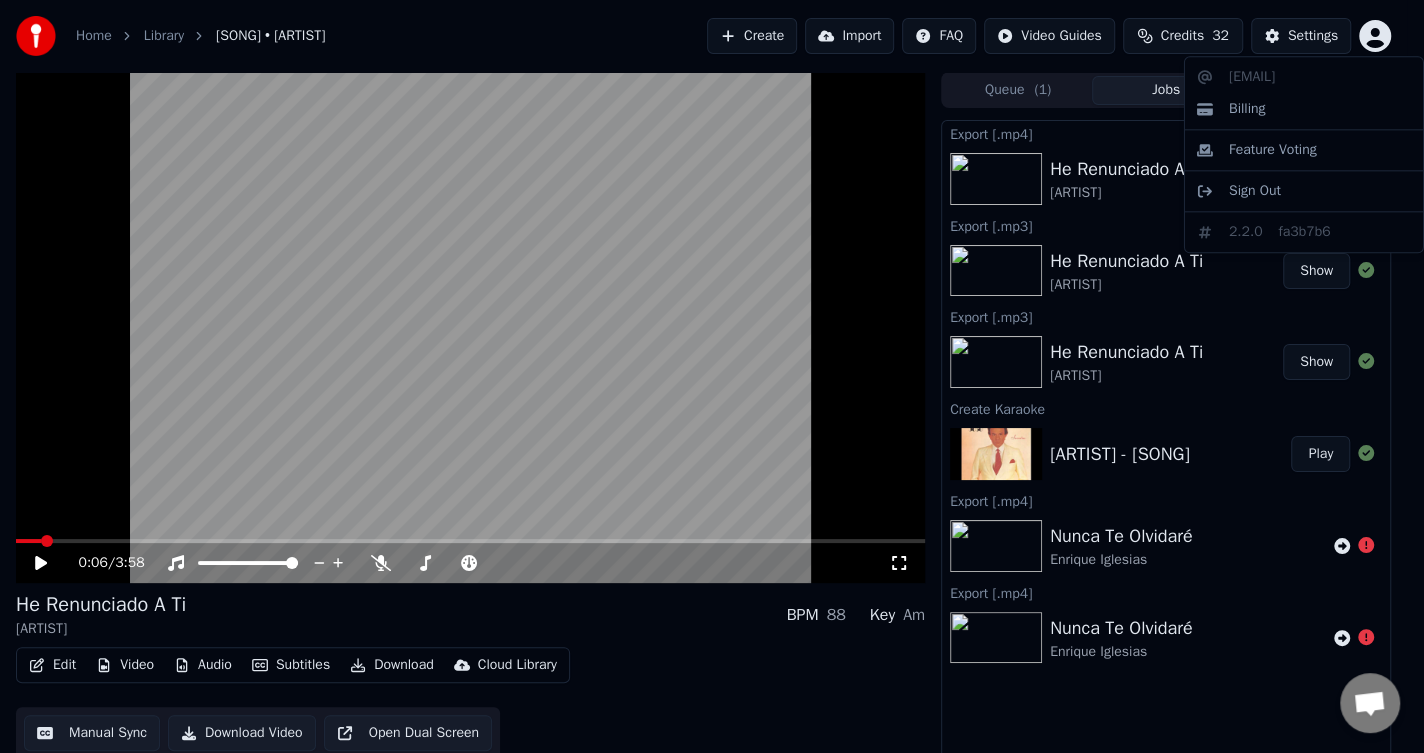 click on "Home Library [SONG] • [ARTIST] Create Import FAQ Video Guides Credits [NUMBER] Settings [TIME] / [TIME] [SONG] [ARTIST] BPM [NUMBER] Key [KEY] Edit Video Audio Subtitles Download Cloud Library Manual Sync Download Video Open Dual Screen Queue ( [NUMBER] ) Jobs Library Export [.mp4] [SONG] [ARTIST] Show Export [.mp3] [SONG] [ARTIST] Show Export [.mp3] [SONG] [ARTIST] Show Create Karaoke [NUMBER]. [SONG] - [ARTIST] Play Export [.mp4] [SONG] [ARTIST] Export [.mp4] [SONG] [ARTIST] [EMAIL] Billing Feature Voting Sign Out [VERSION] [HASH]" at bounding box center (712, 376) 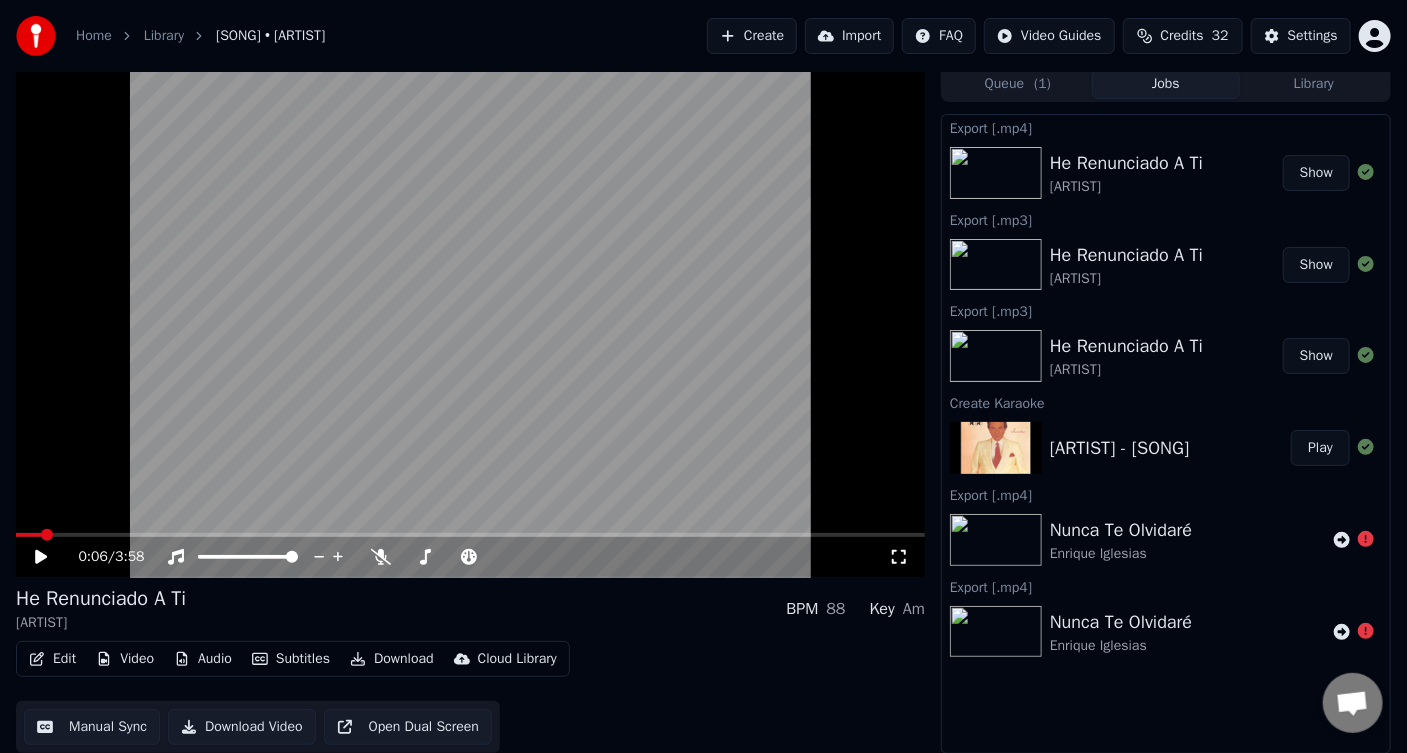 scroll, scrollTop: 0, scrollLeft: 0, axis: both 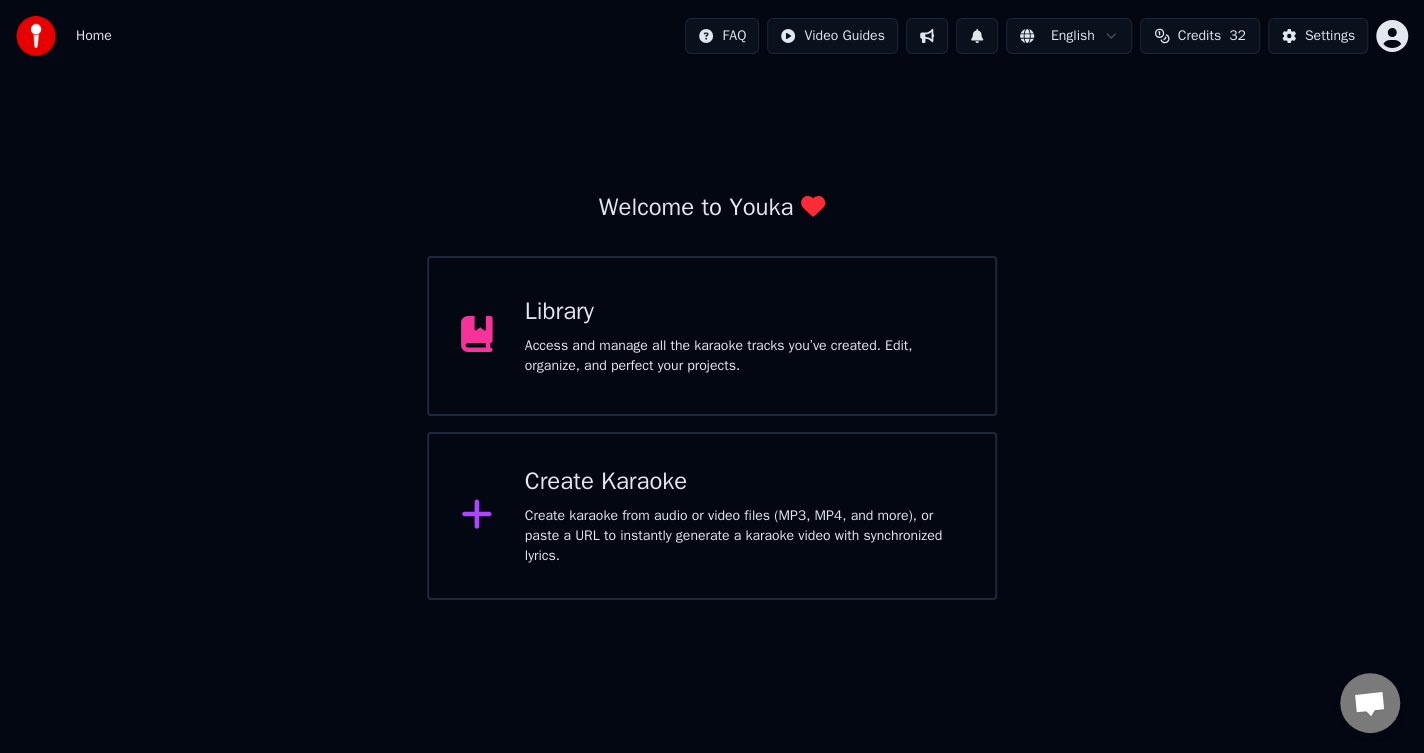 click at bounding box center [1369, 705] 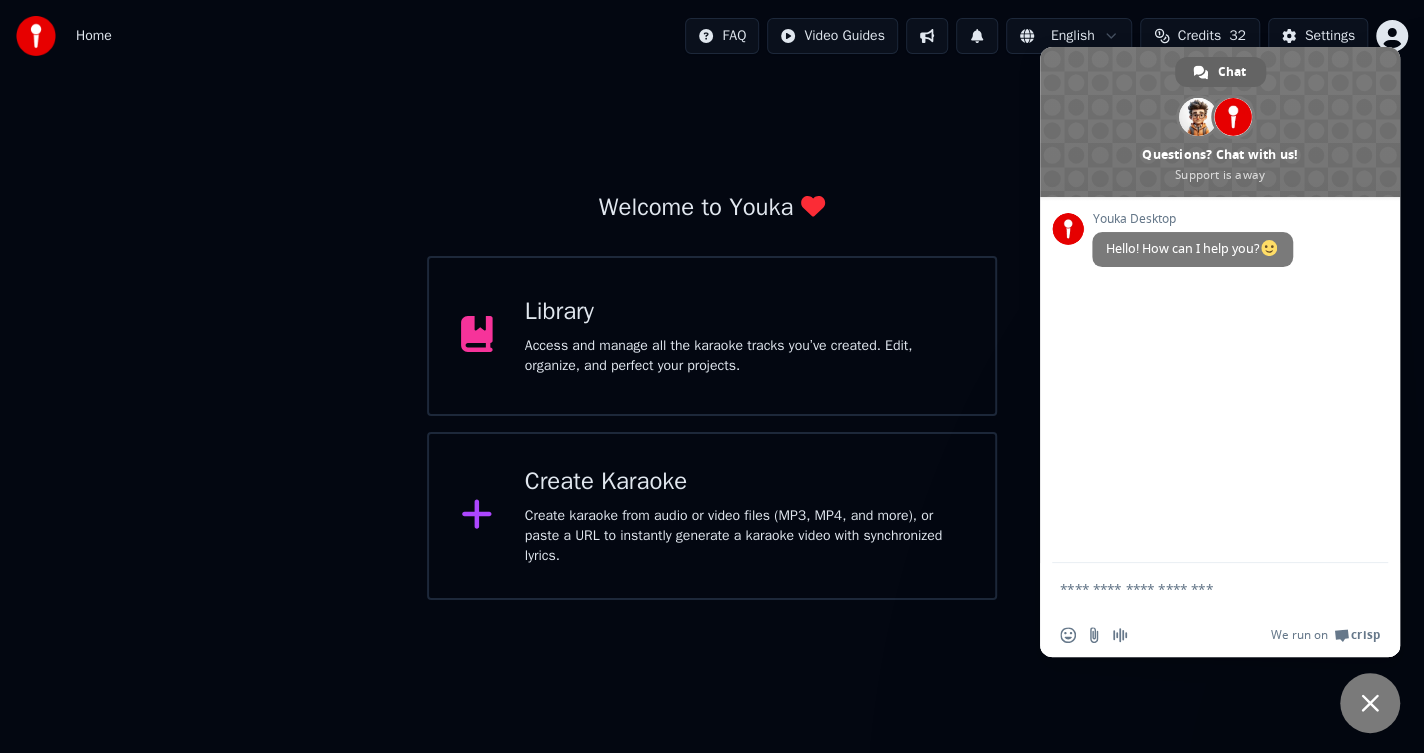 click at bounding box center [1200, 588] 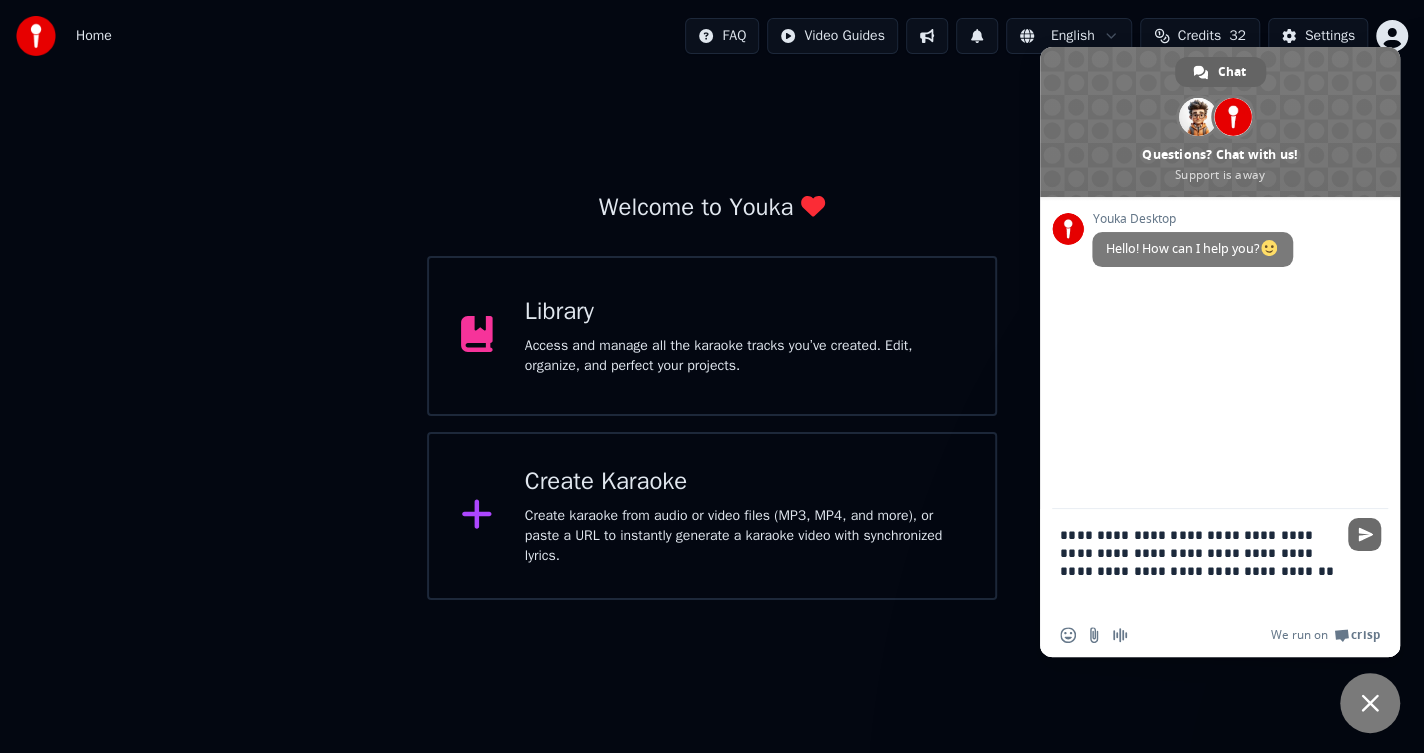 type on "**********" 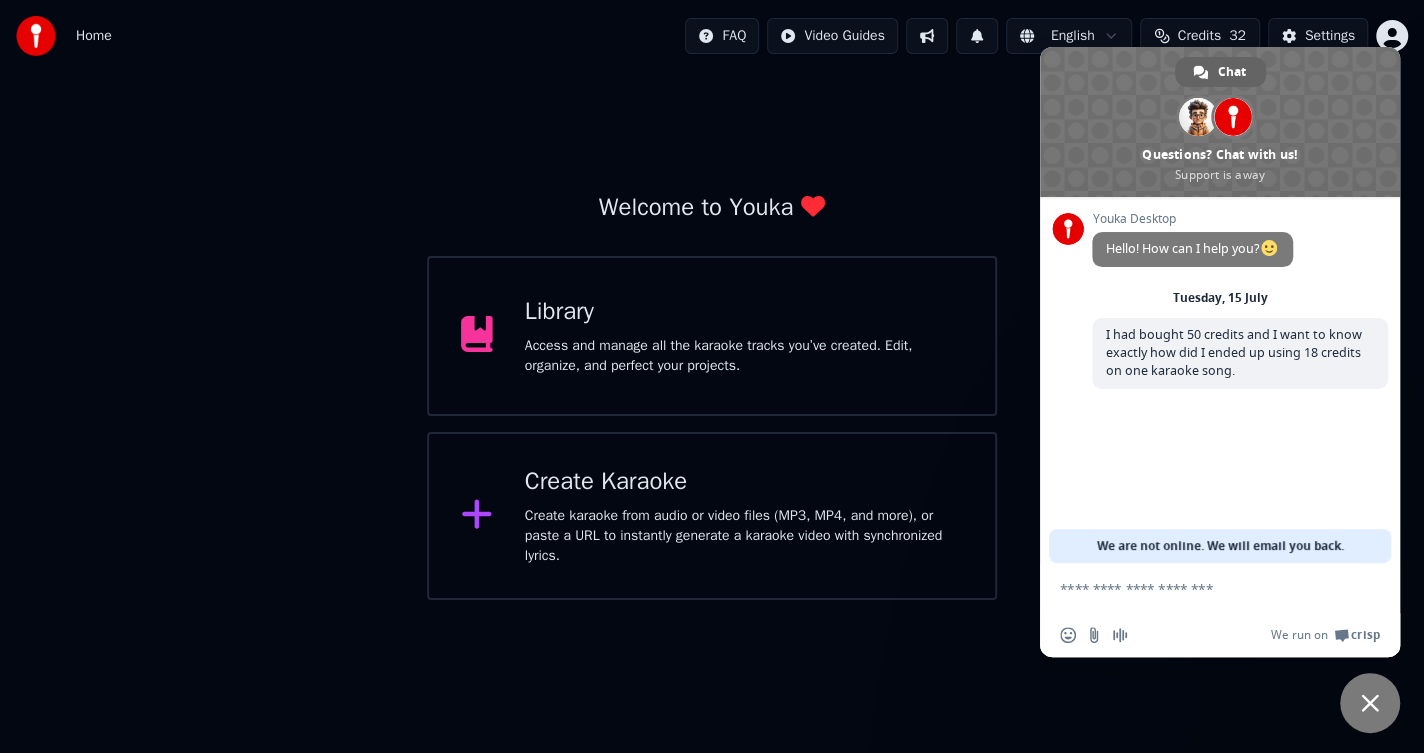 click at bounding box center [1370, 703] 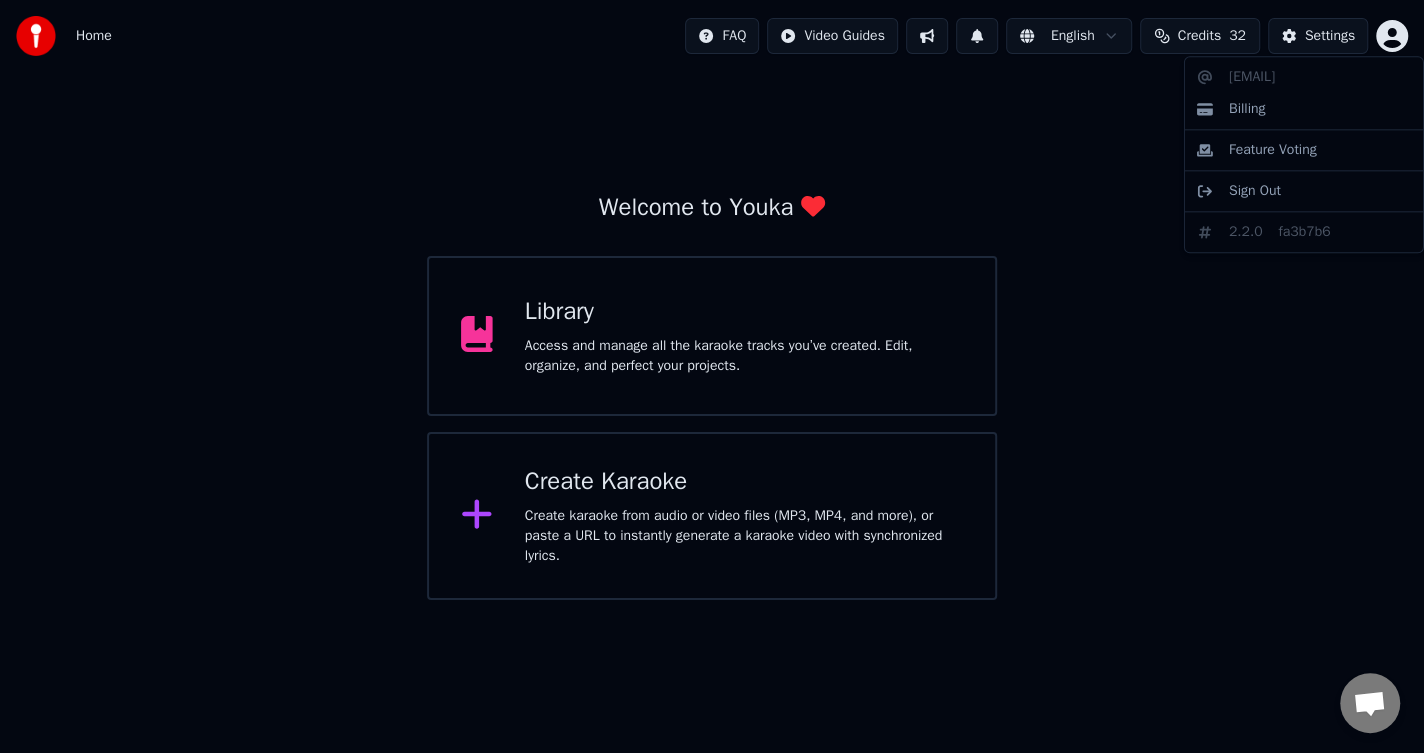 click on "Home FAQ Video Guides English Credits 32 Settings Welcome to Youka Library Access and manage all the karaoke tracks you’ve created. Edit, organize, and perfect your projects. Create Karaoke Create karaoke from audio or video files (MP3, MP4, and more), or paste a URL to instantly generate a karaoke video with synchronized lyrics. Chat Adam Questions? Chat with us! Support is away Network offline. Reconnecting... No messages can be received or sent for now. Youka Desktop Hello! How can I help you?  Tuesday, 15 July I had bought 50 credits and I want to know exactly how did I ended up using 18 credits on one karaoke song. A few seconds ago Send a file We are not online. We will email you back. Insert an emoji Send a file Audio message We run on Crisp fredoliver57@hotmail.com Billing Feature Voting Sign Out 2.2.0 fa3b7b6" at bounding box center (712, 300) 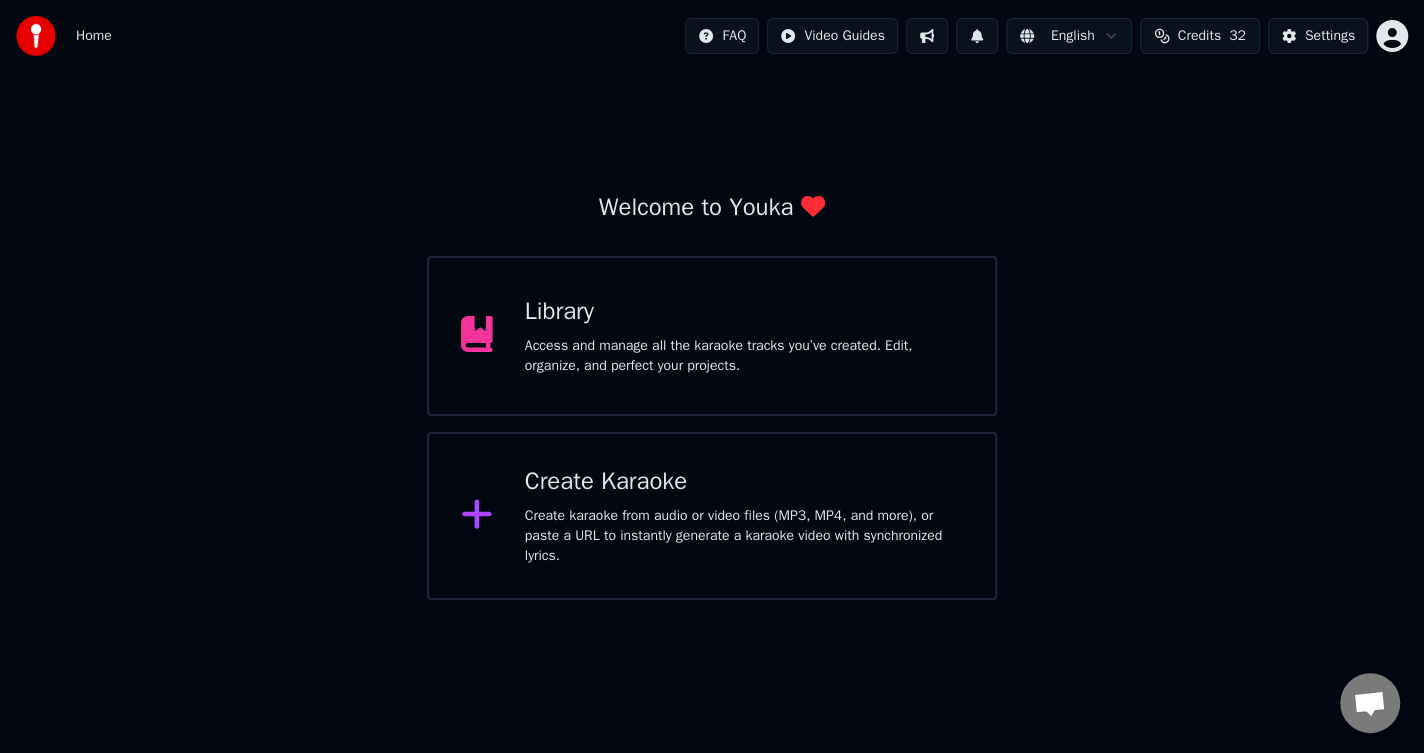 click on "Credits" at bounding box center [1199, 36] 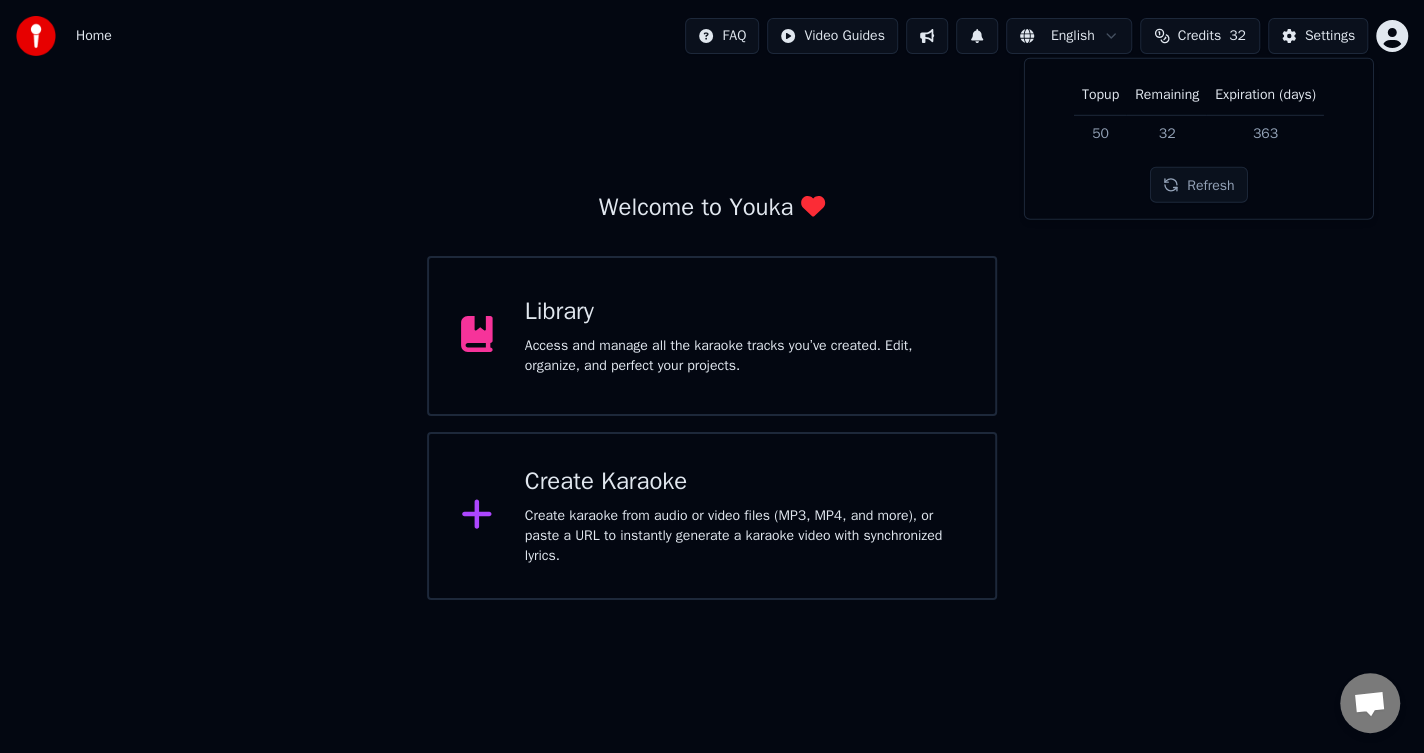click on "Welcome to Youka Library Access and manage all the karaoke tracks you’ve created. Edit, organize, and perfect your projects. Create Karaoke Create karaoke from audio or video files (MP3, MP4, and more), or paste a URL to instantly generate a karaoke video with synchronized lyrics." at bounding box center (712, 336) 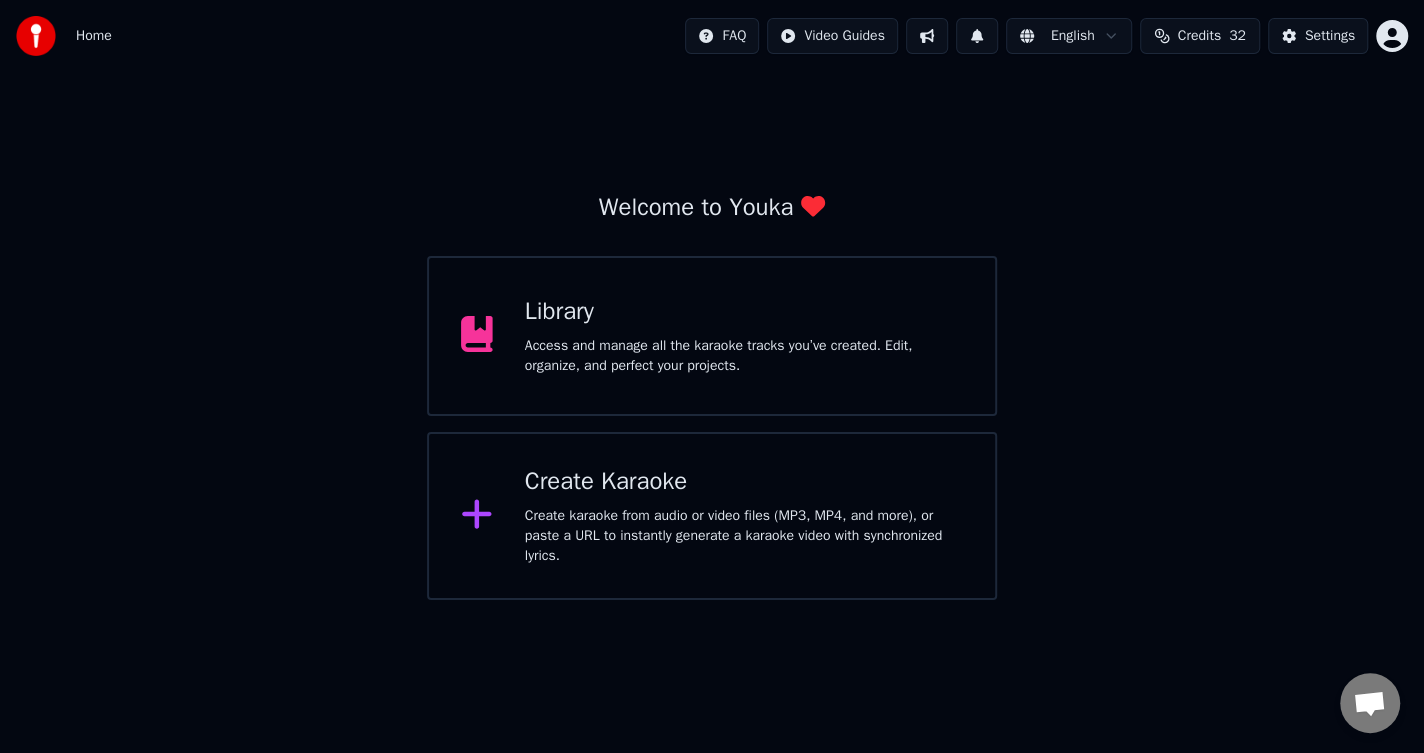 click on "Home FAQ Video Guides English Credits 32 Settings Welcome to Youka Library Access and manage all the karaoke tracks you’ve created. Edit, organize, and perfect your projects. Create Karaoke Create karaoke from audio or video files (MP3, MP4, and more), or paste a URL to instantly generate a karaoke video with synchronized lyrics. Chat Adam Questions? Chat with us! Support is away Network offline. Reconnecting... No messages can be received or sent for now. Youka Desktop Hello! How can I help you?  Tuesday, 15 July I had bought 50 credits and I want to know exactly how did I ended up using 18 credits on one karaoke song. A few seconds ago Send a file We are not online. We will email you back. Insert an emoji Send a file Audio message We run on Crisp" at bounding box center [712, 300] 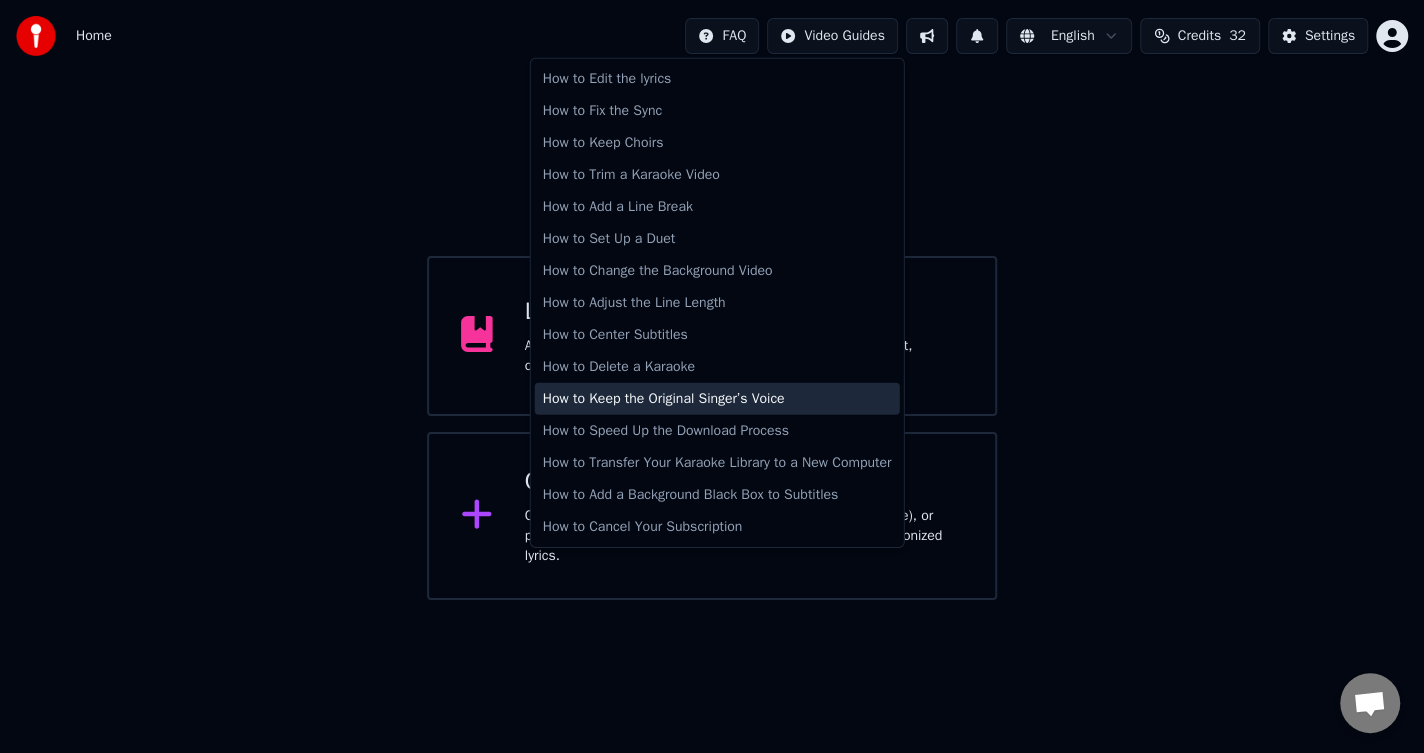 click on "How to Keep the Original Singer’s Voice" at bounding box center [717, 399] 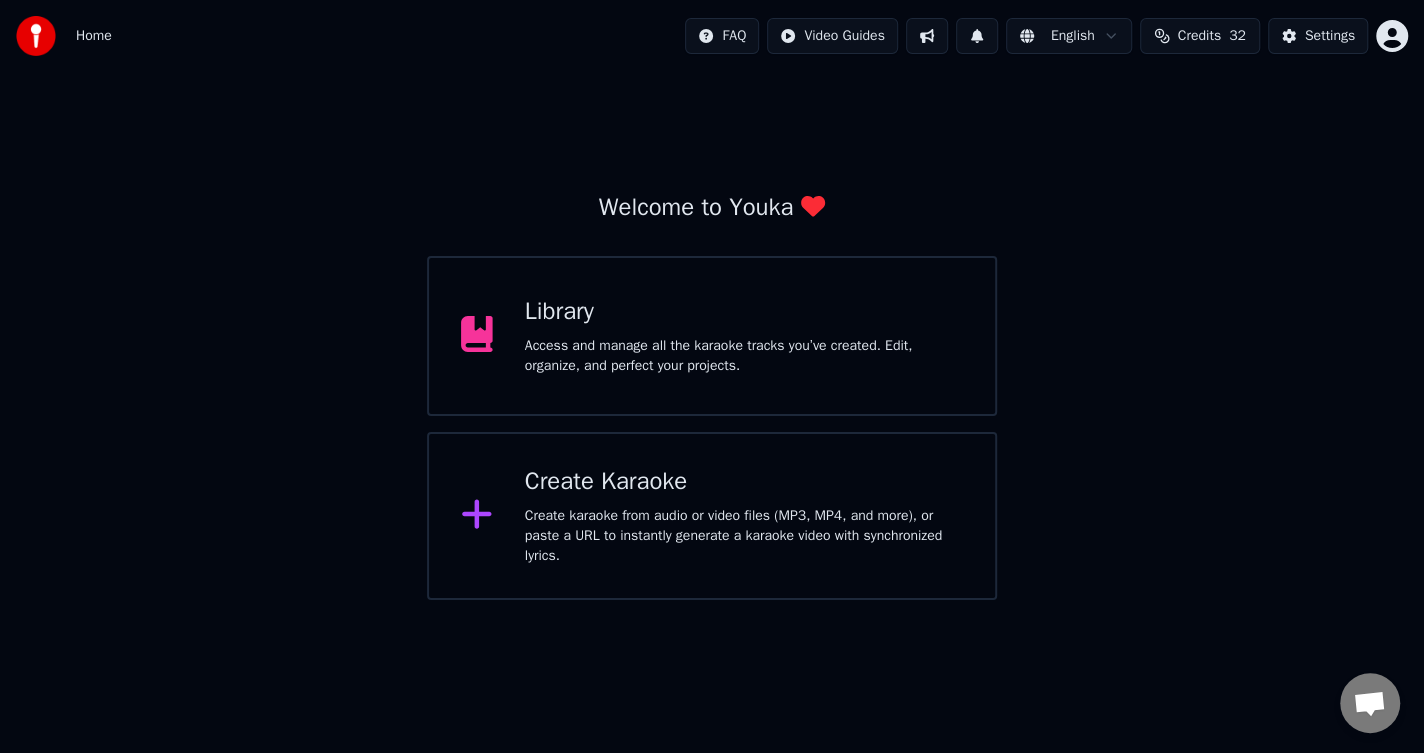 drag, startPoint x: 1308, startPoint y: 187, endPoint x: 1340, endPoint y: 259, distance: 78.79086 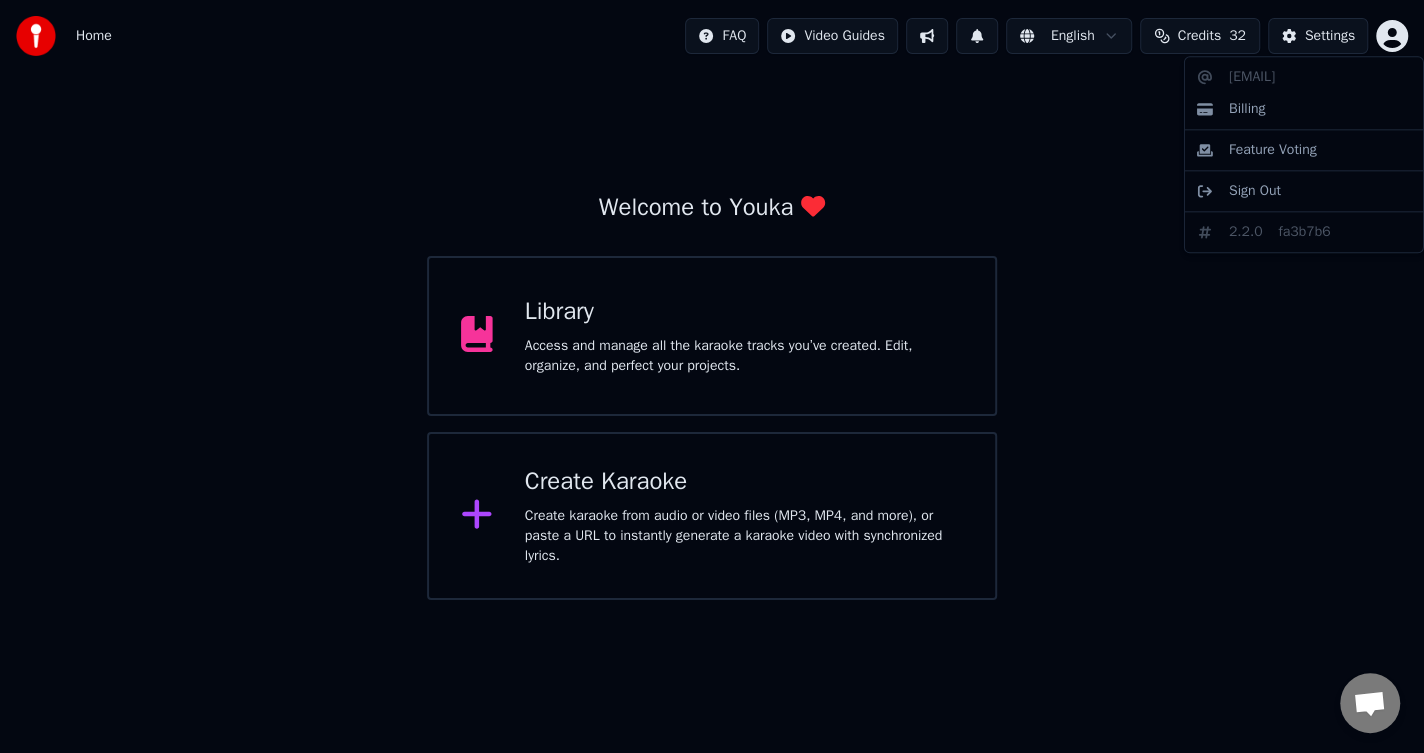 click on "Home FAQ Video Guides English Credits 32 Settings Welcome to Youka Library Access and manage all the karaoke tracks you’ve created. Edit, organize, and perfect your projects. Create Karaoke Create karaoke from audio or video files (MP3, MP4, and more), or paste a URL to instantly generate a karaoke video with synchronized lyrics. Chat Adam Questions? Chat with us! Support is away Network offline. Reconnecting... No messages can be received or sent for now. Youka Desktop Hello! How can I help you?  Tuesday, 15 July I had bought 50 credits and I want to know exactly how did I ended up using 18 credits on one karaoke song. 2 minutes ago Send a file We are not online. We will email you back. Insert an emoji Send a file Audio message We run on Crisp fredoliver57@hotmail.com Billing Feature Voting Sign Out 2.2.0 fa3b7b6" at bounding box center [712, 300] 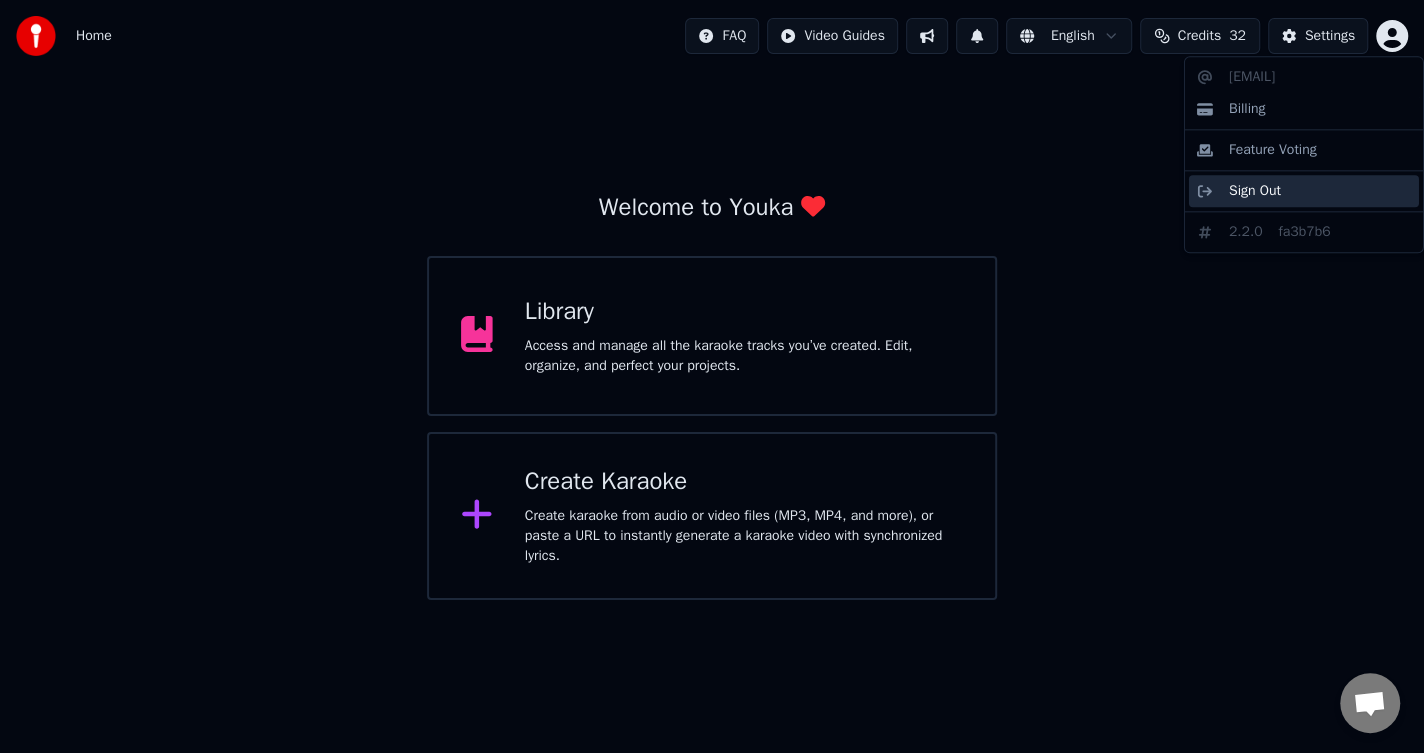 click on "Sign Out" at bounding box center (1255, 191) 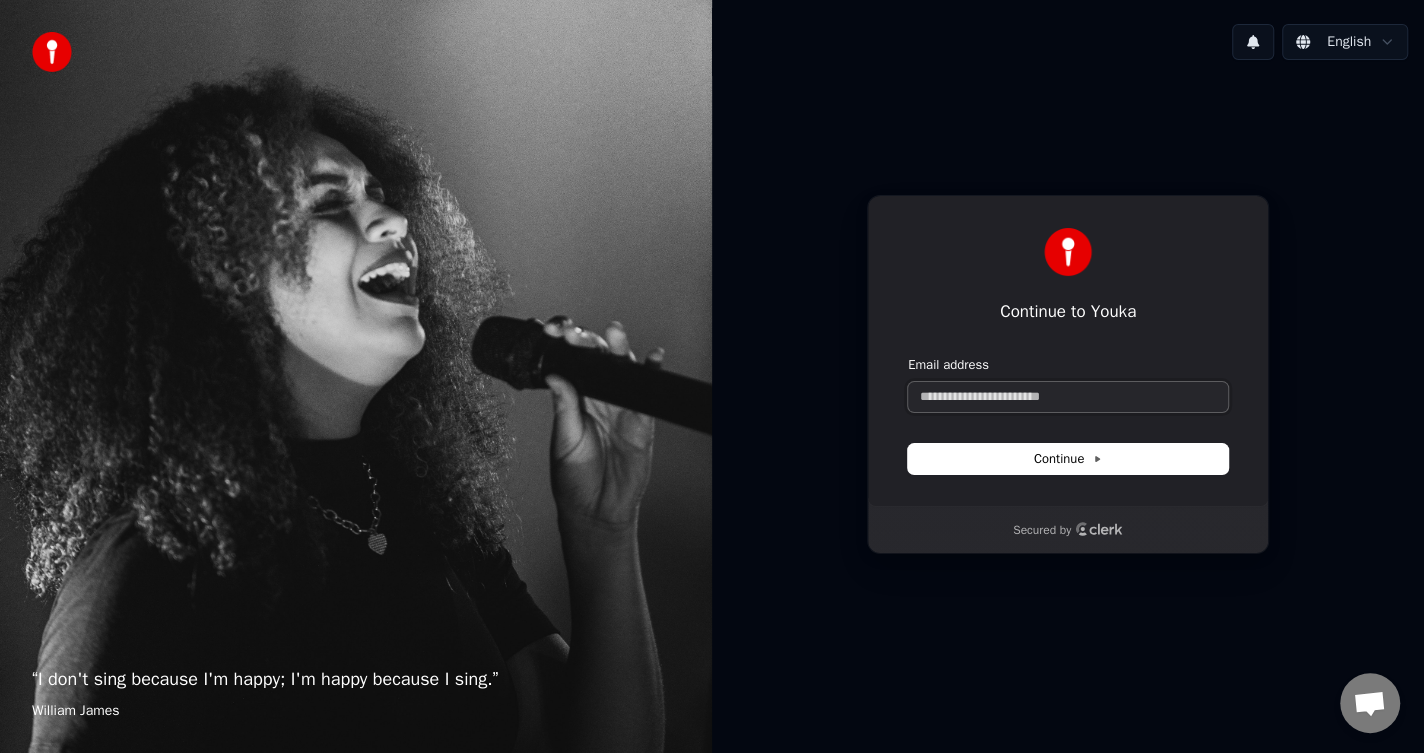 click on "Email address" at bounding box center (1068, 397) 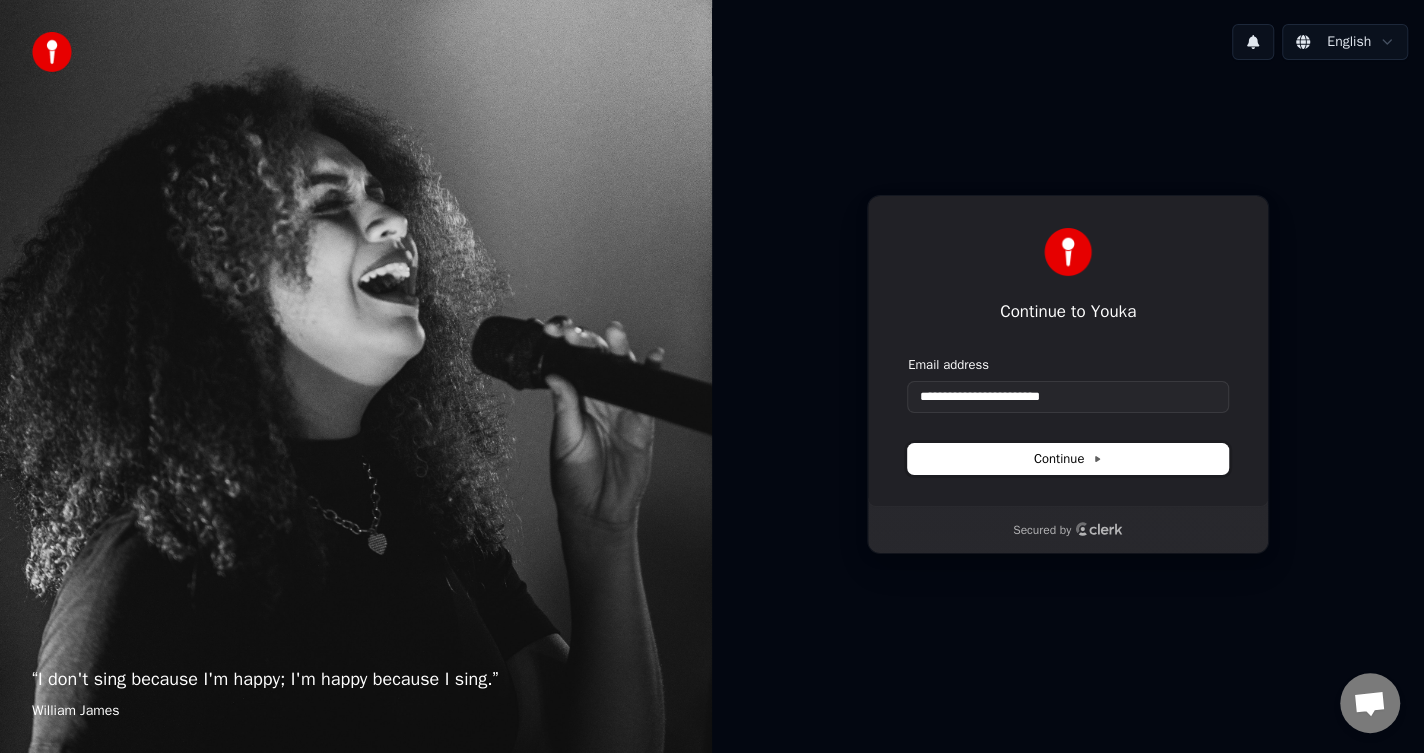 click on "Continue" at bounding box center (1068, 459) 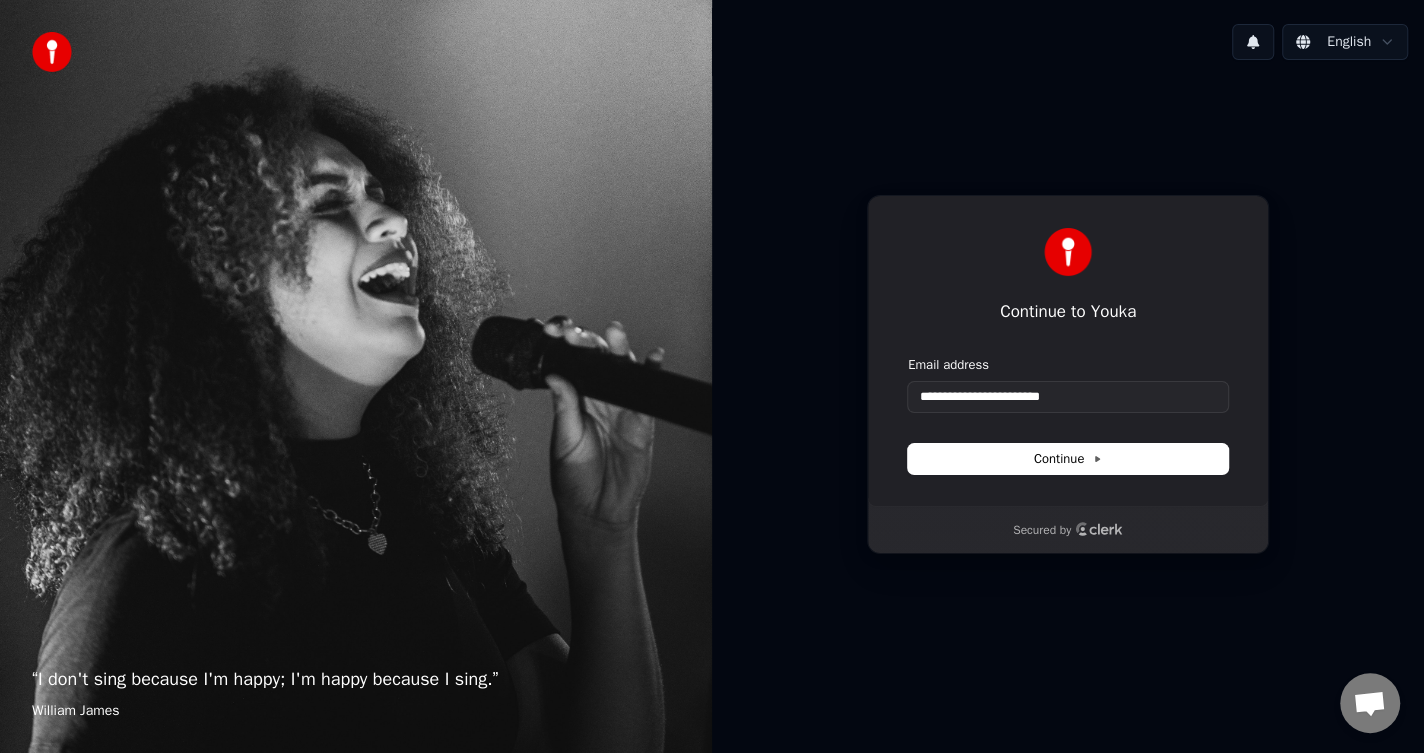 type on "**********" 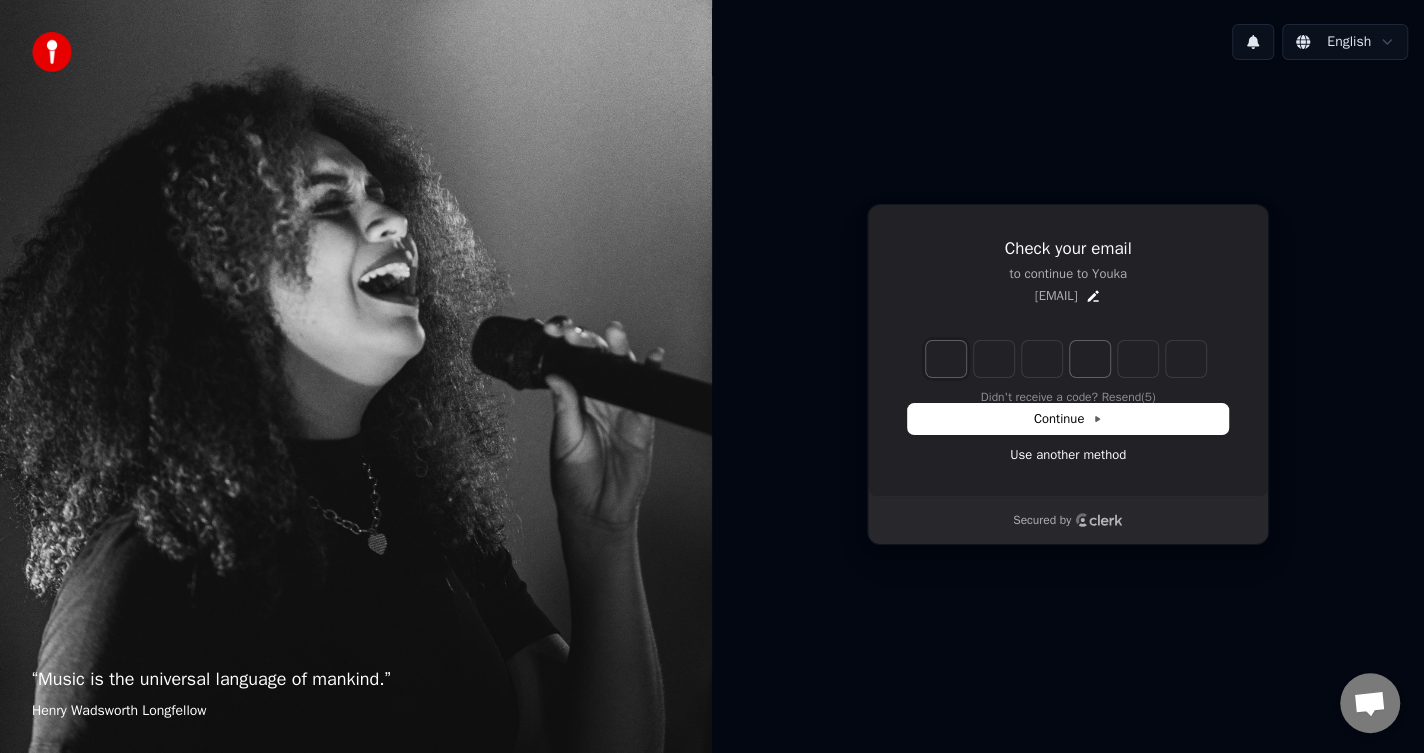type on "*" 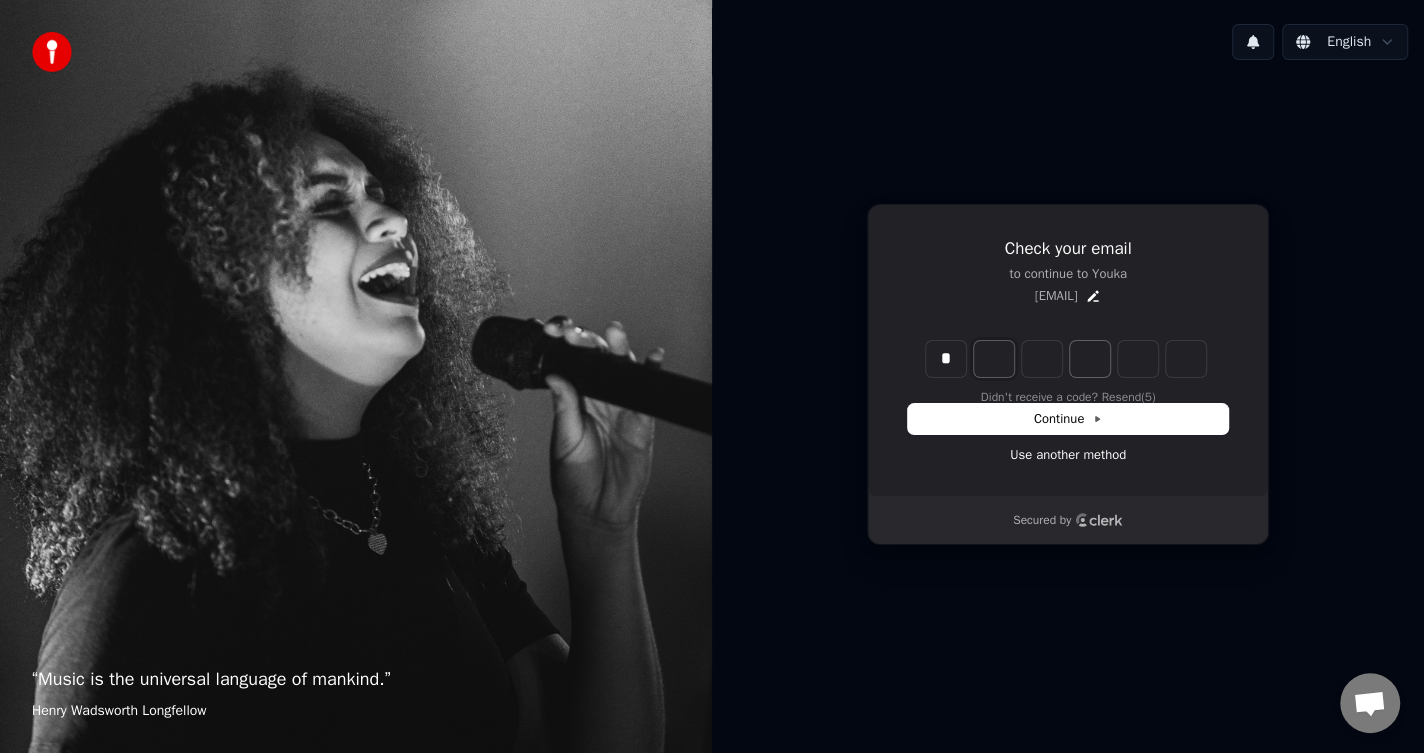 type on "*" 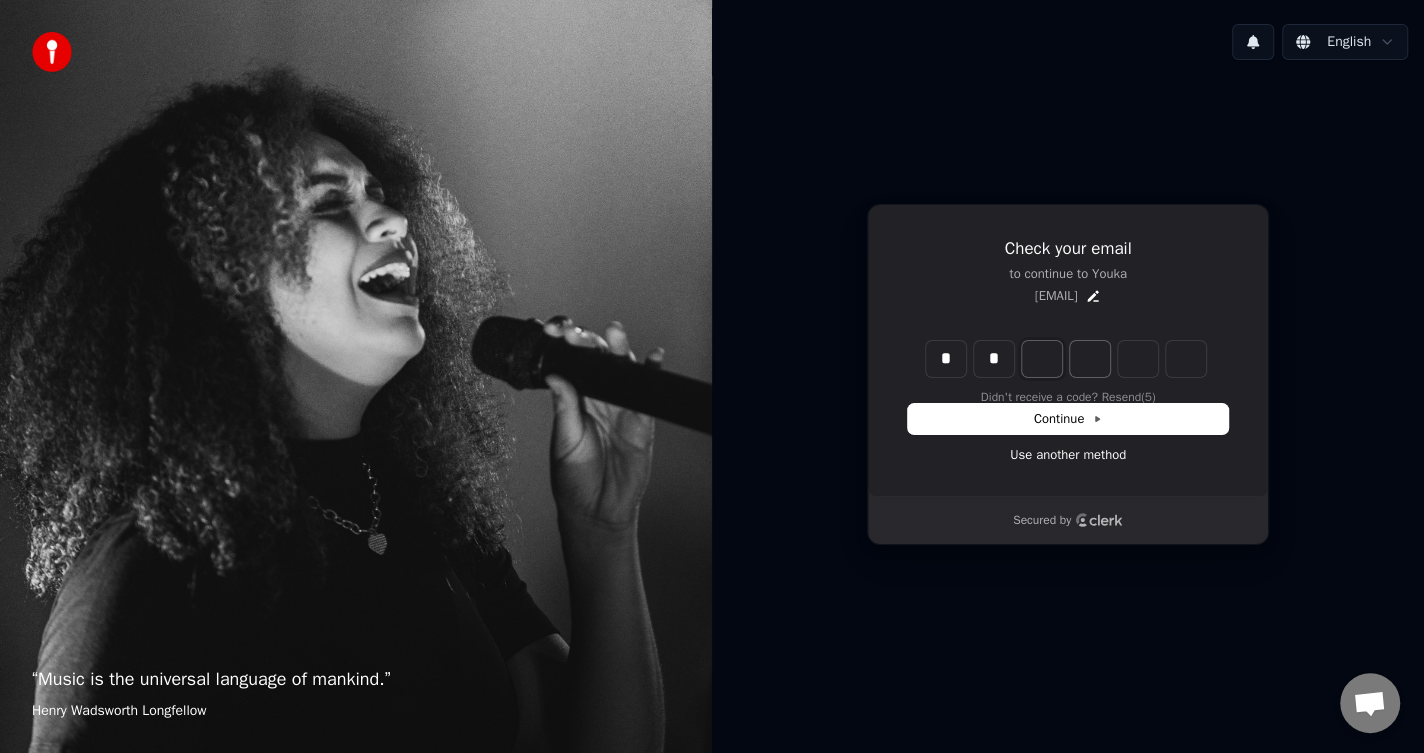 type on "**" 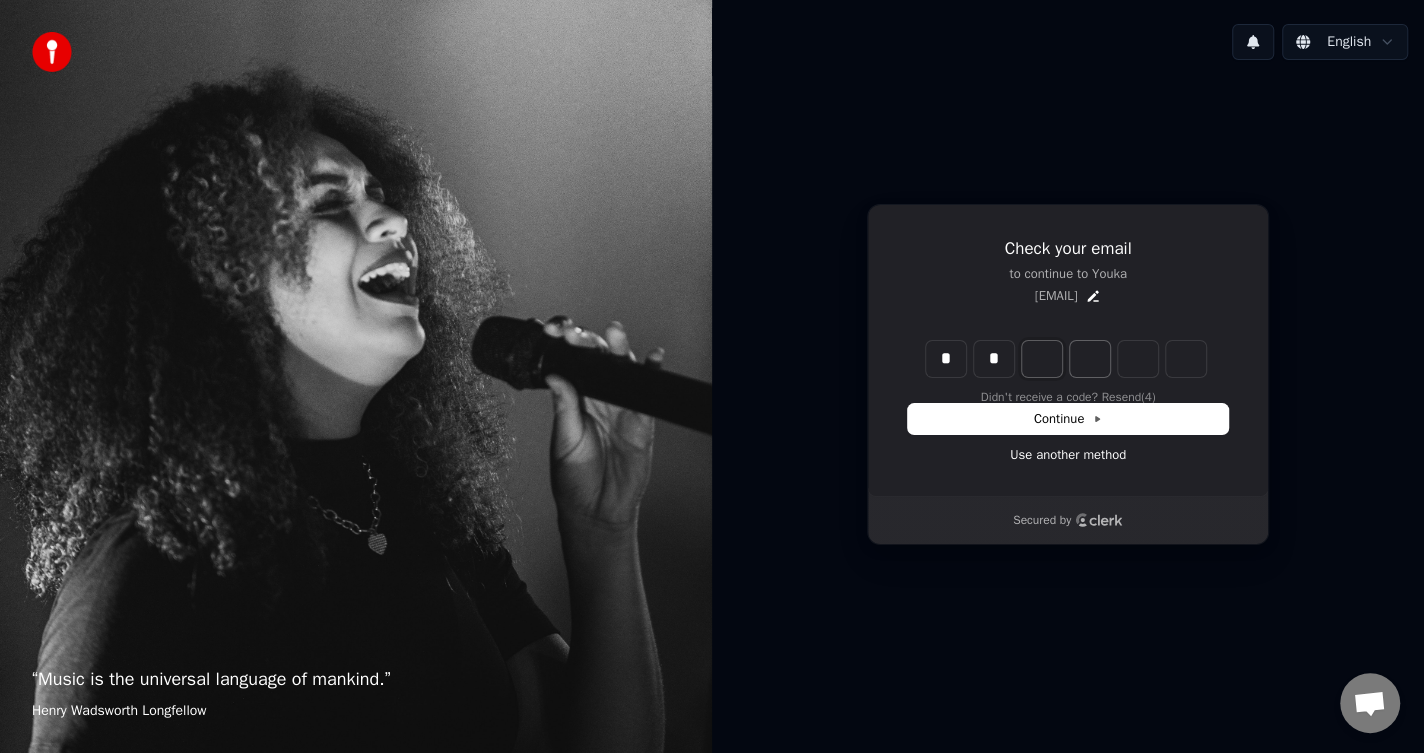 type on "*" 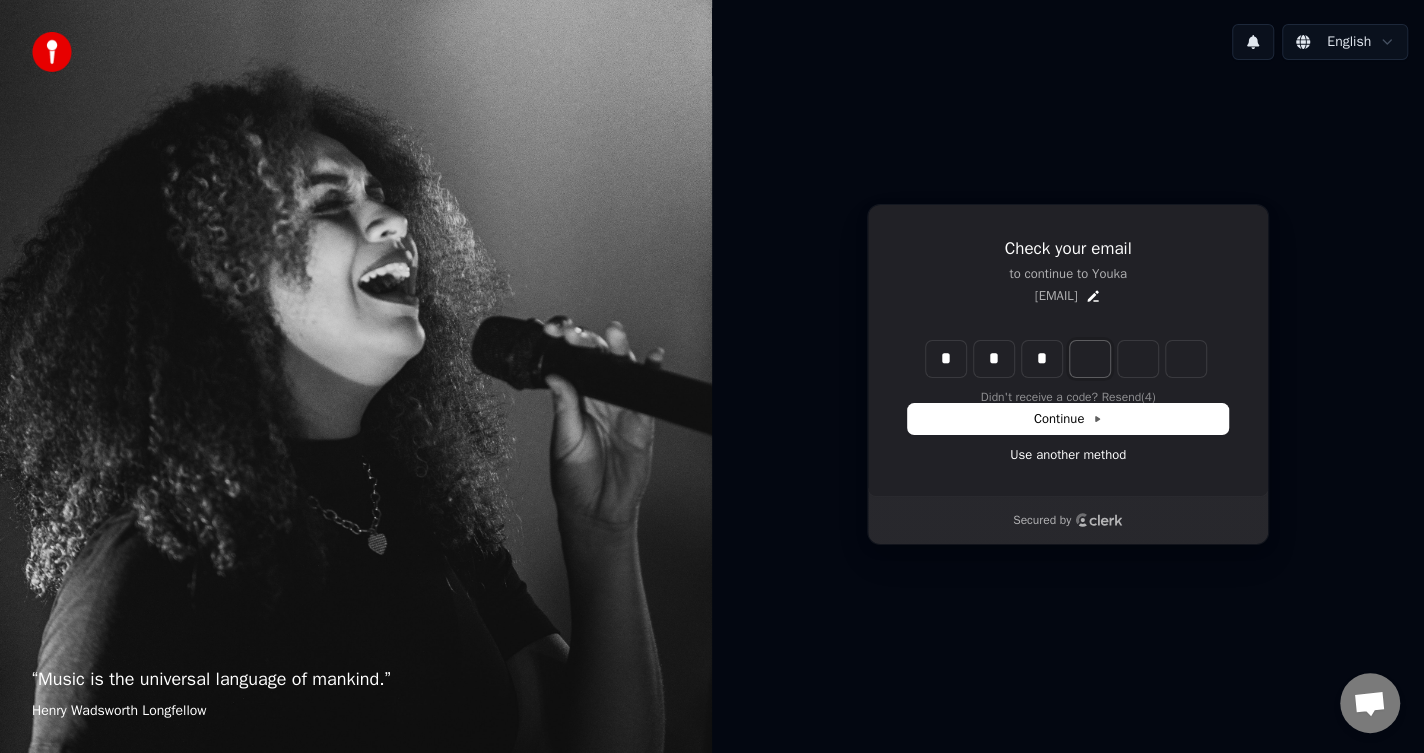 type on "***" 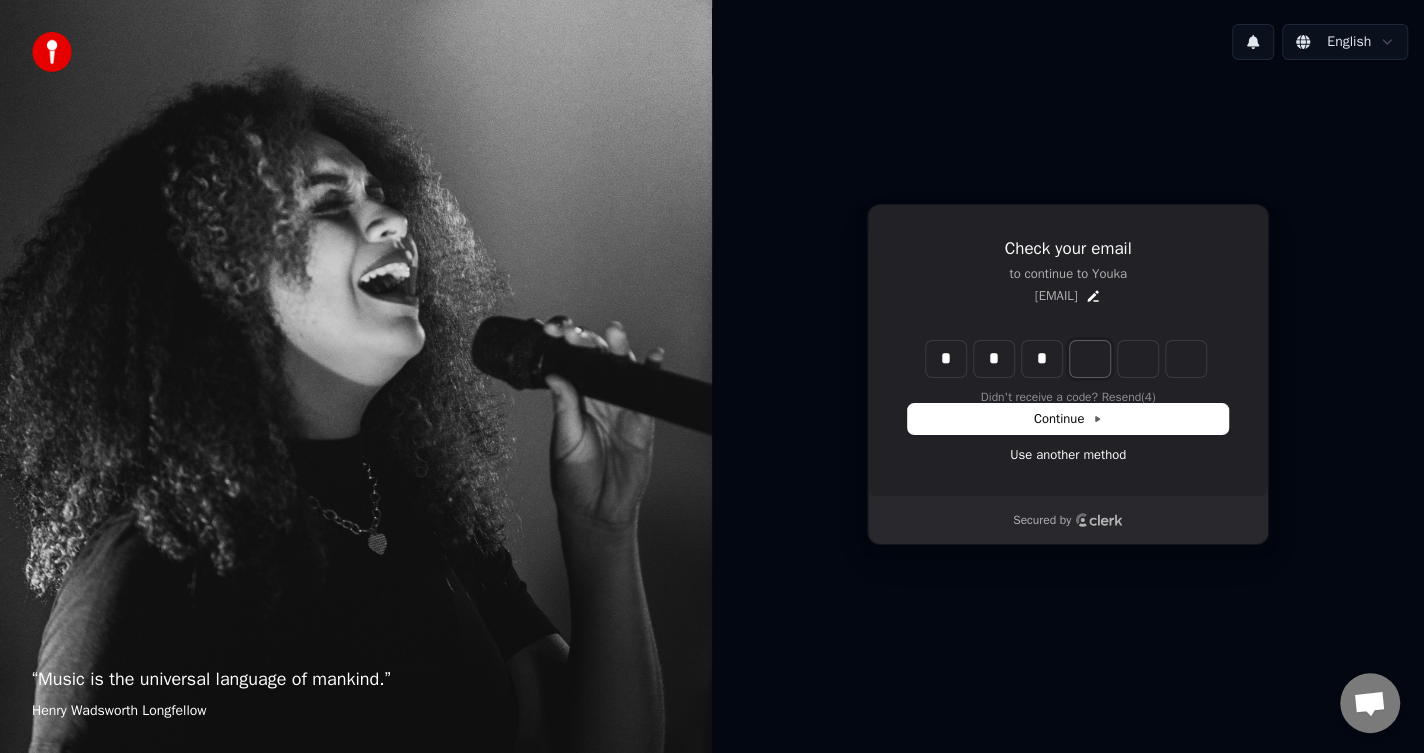 type on "*" 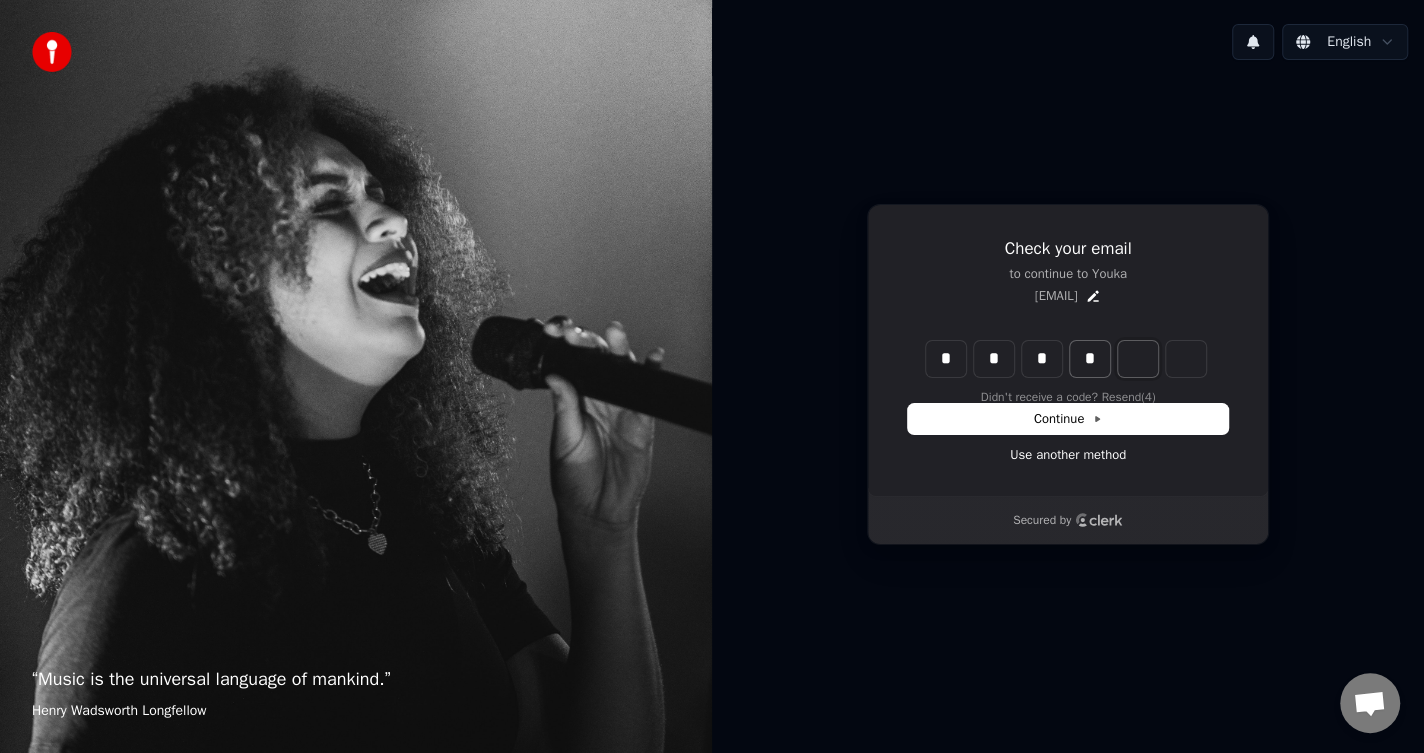 type on "****" 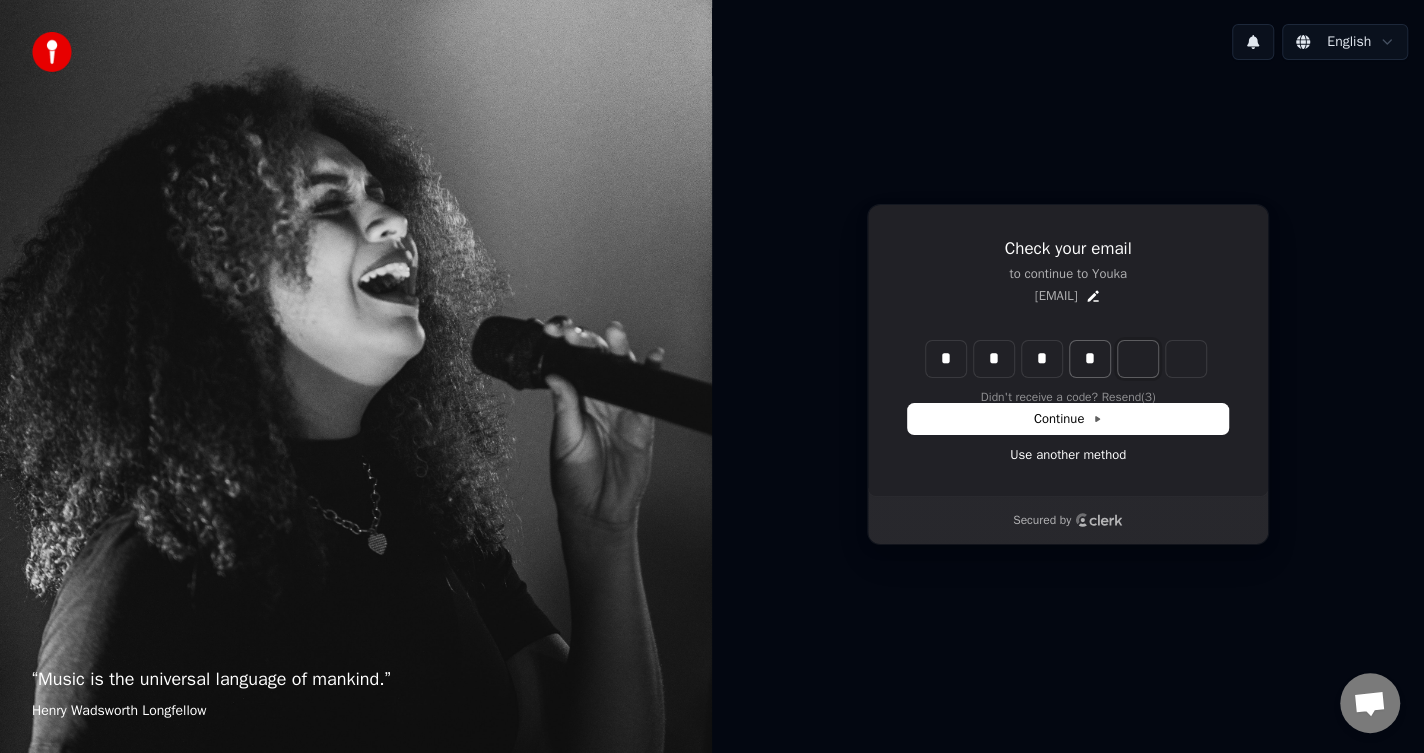 type on "*" 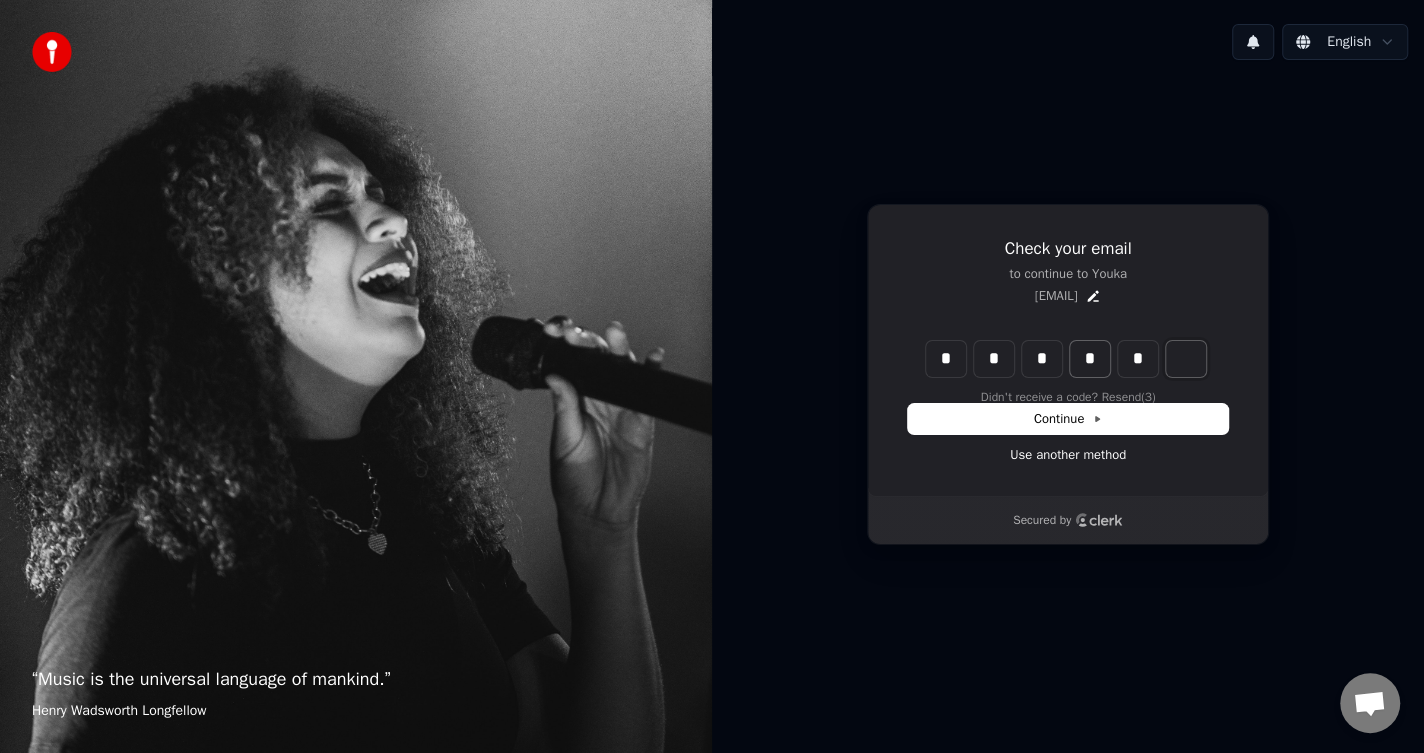 type on "******" 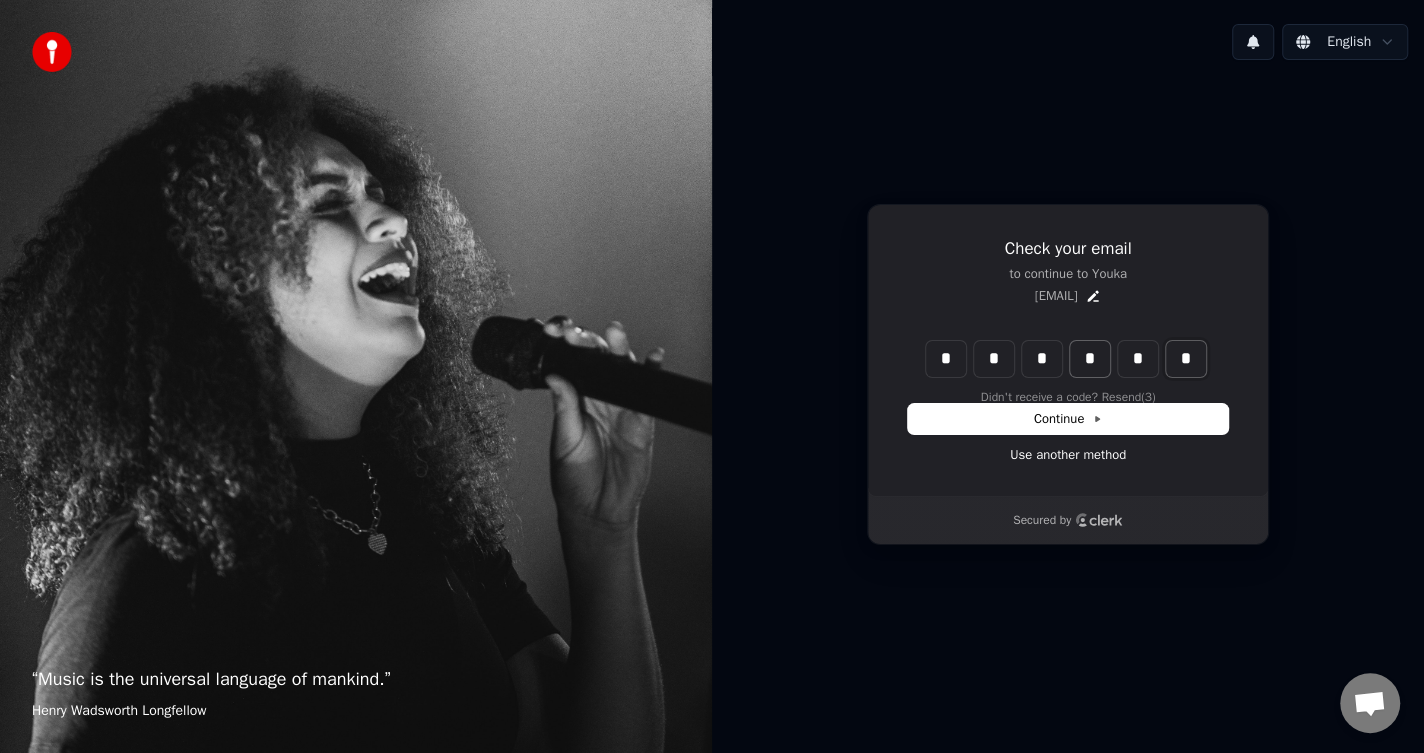 type on "*" 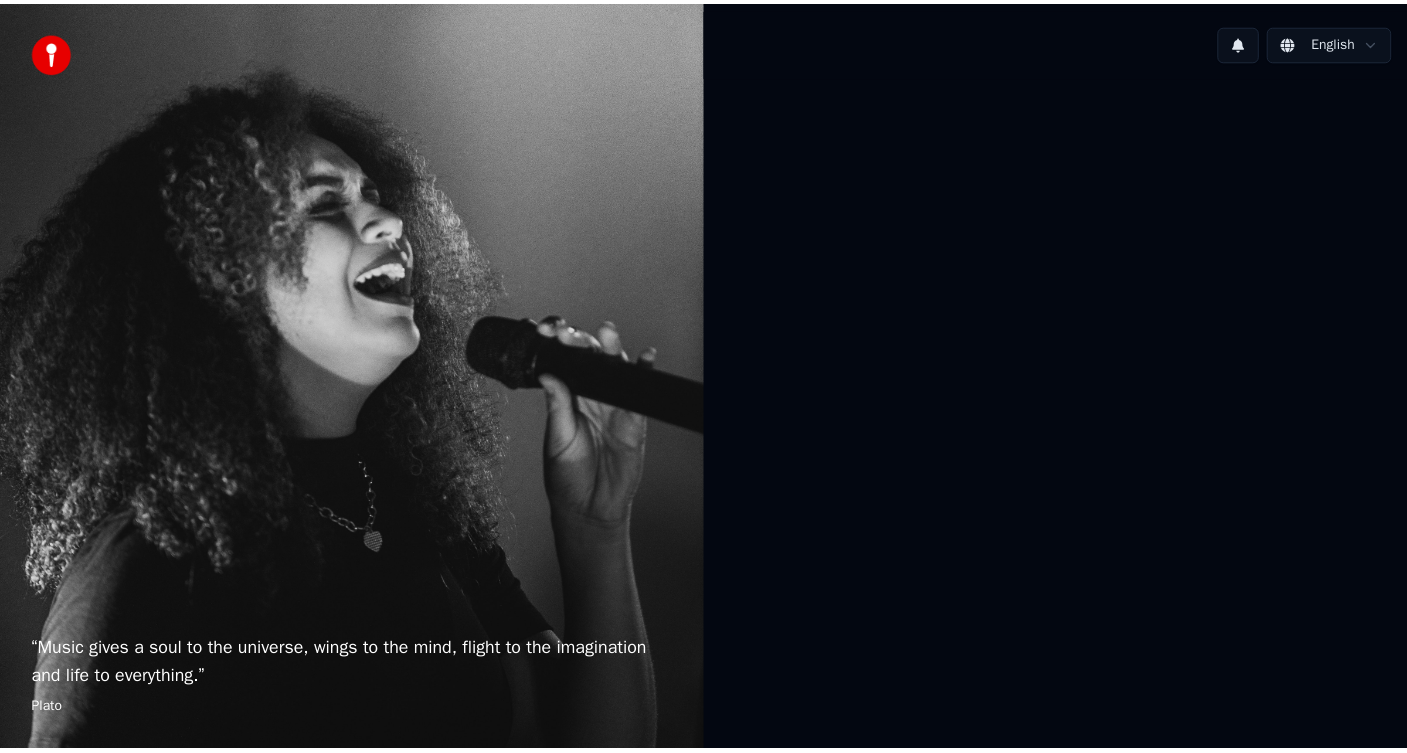 scroll, scrollTop: 0, scrollLeft: 0, axis: both 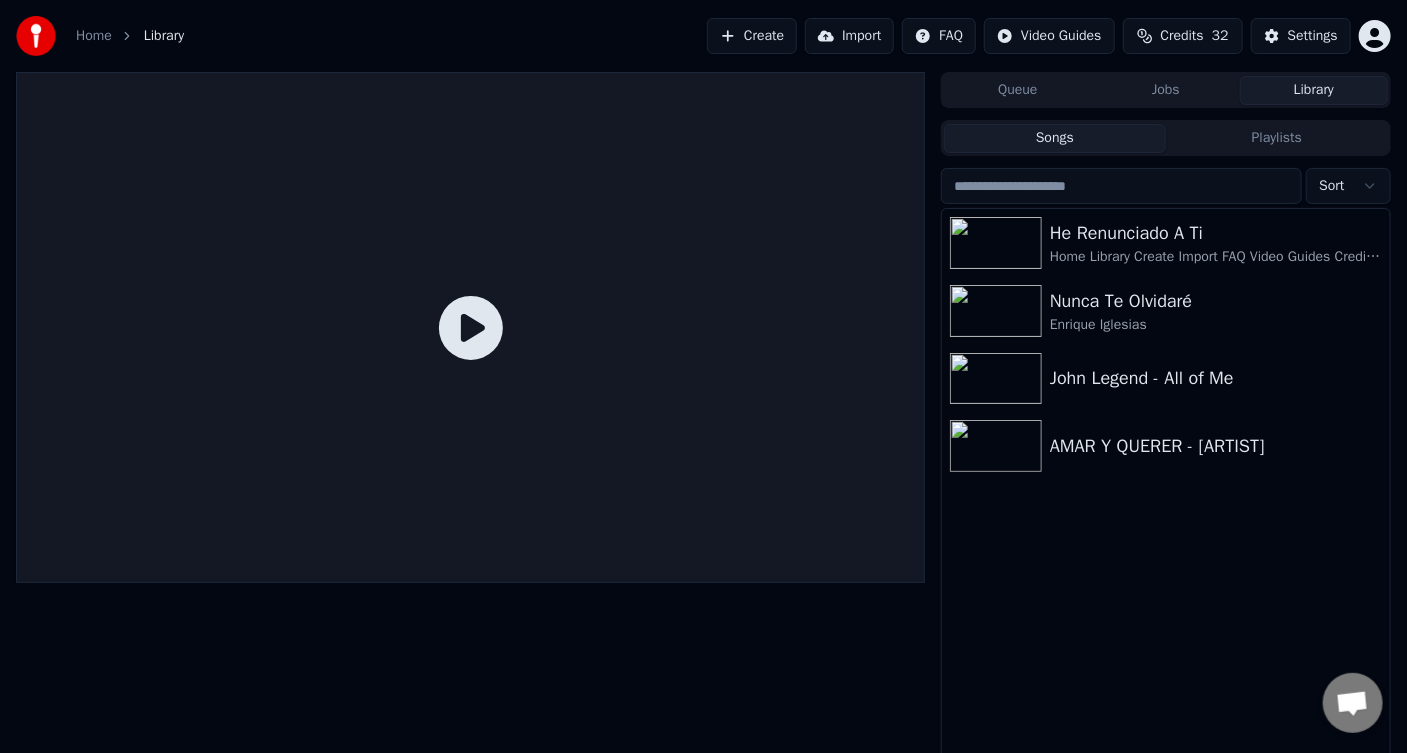 click on "Jobs" at bounding box center (1166, 90) 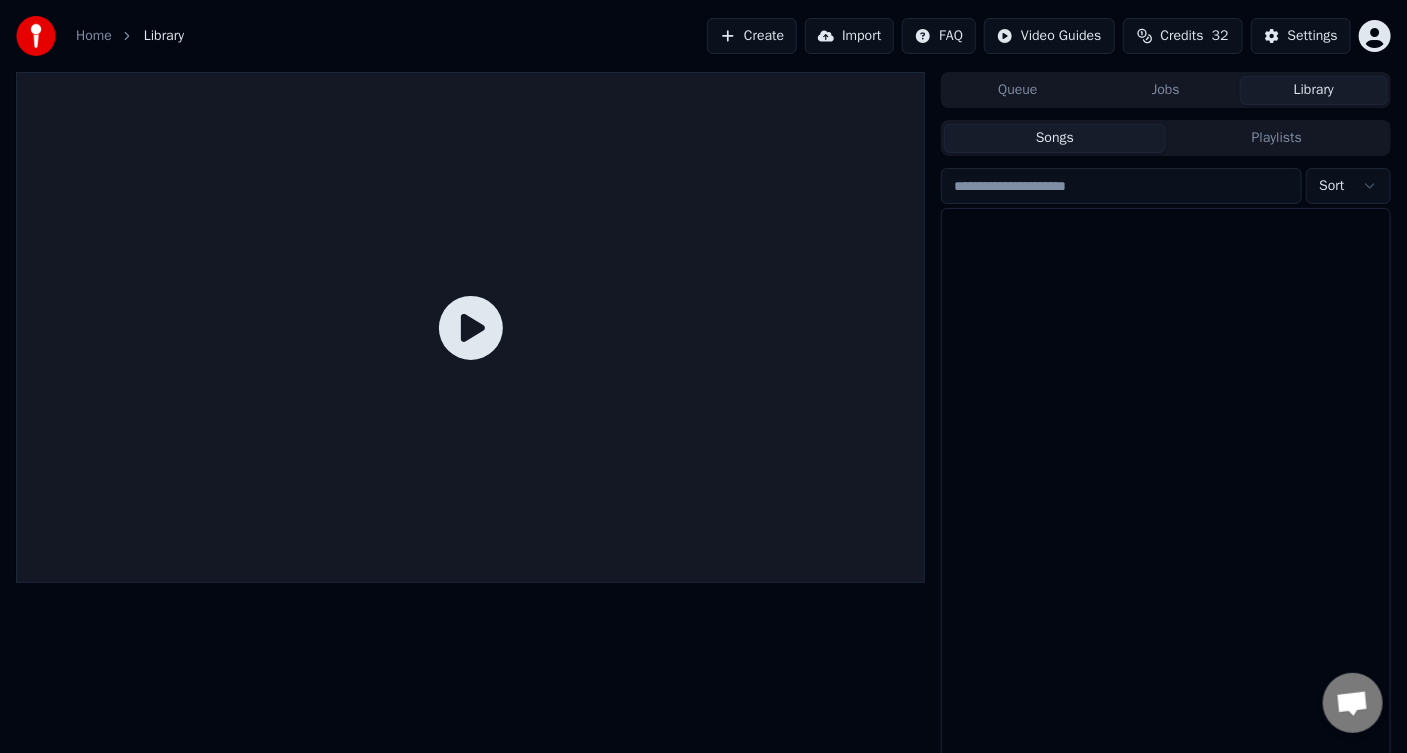 click on "Library" at bounding box center [1314, 90] 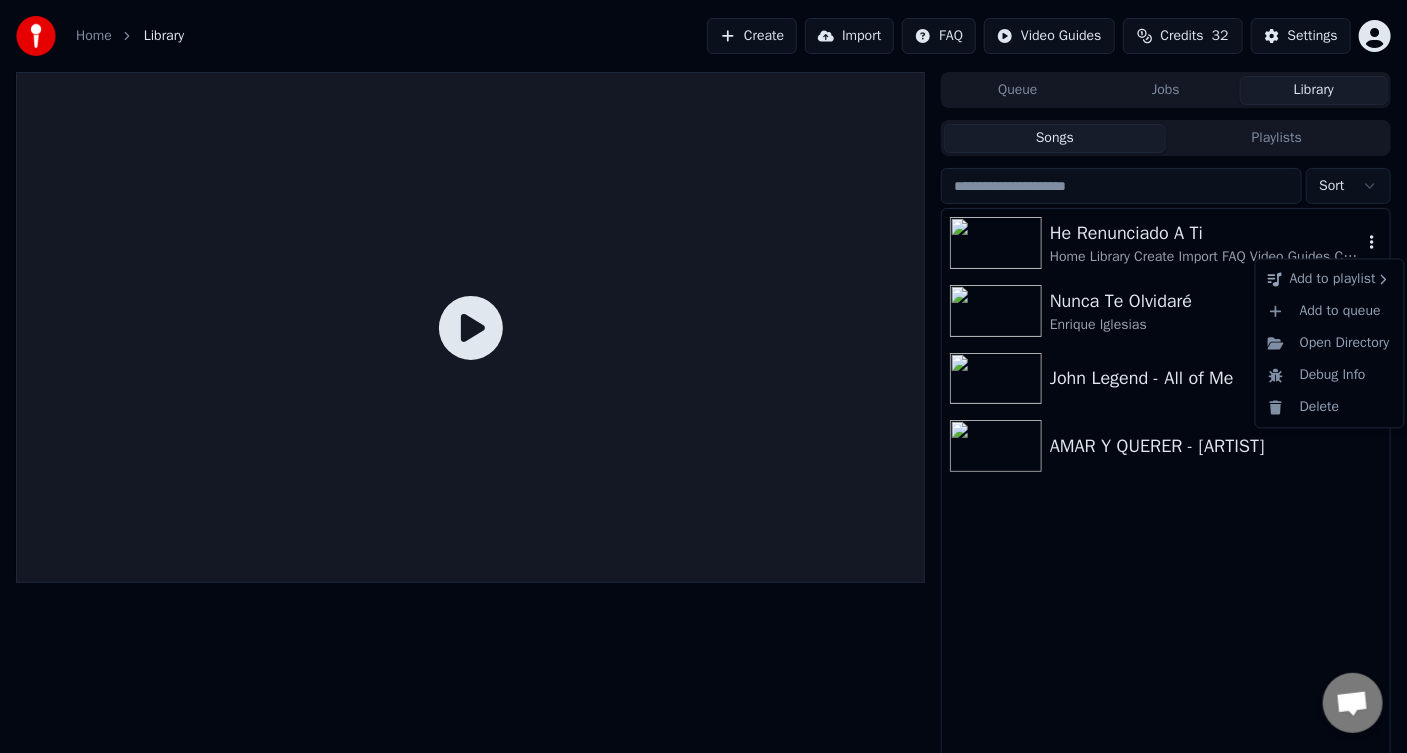 click 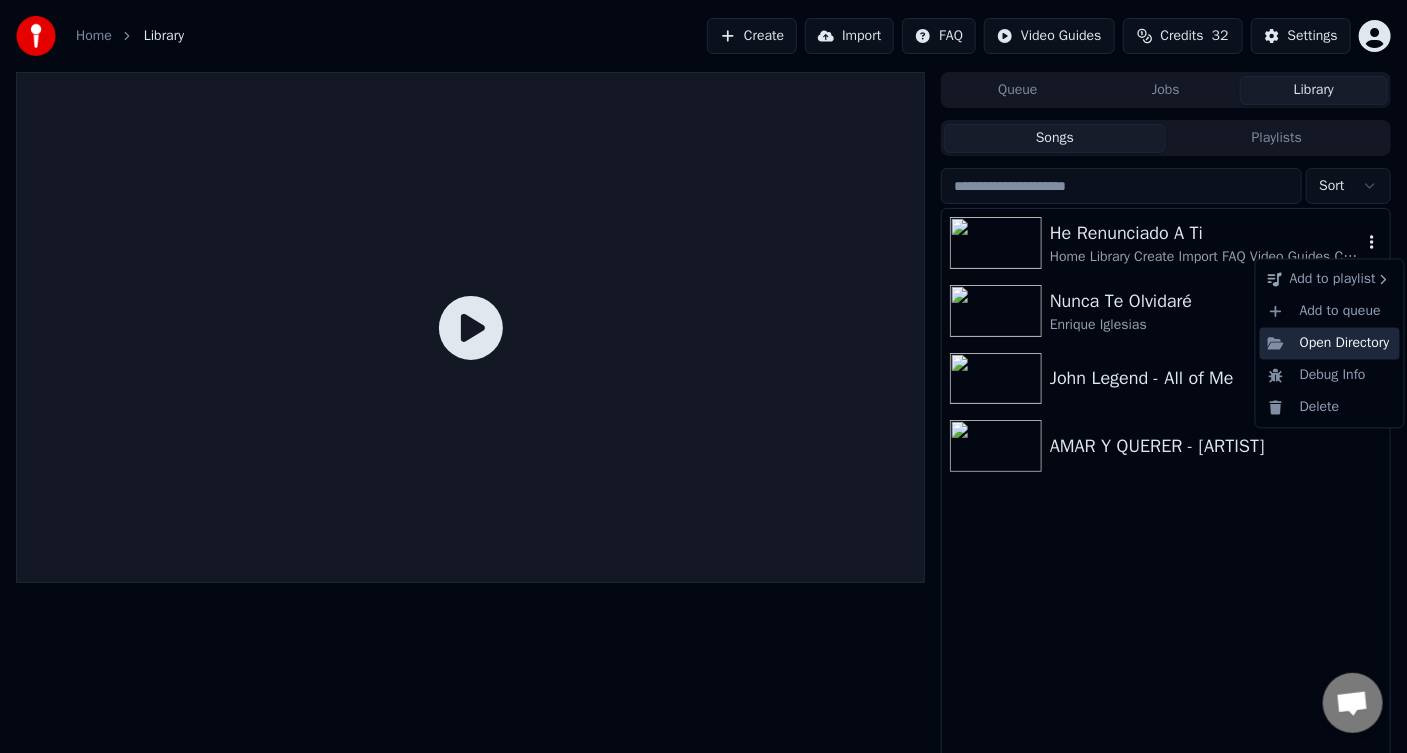 click on "Open Directory" at bounding box center [1330, 343] 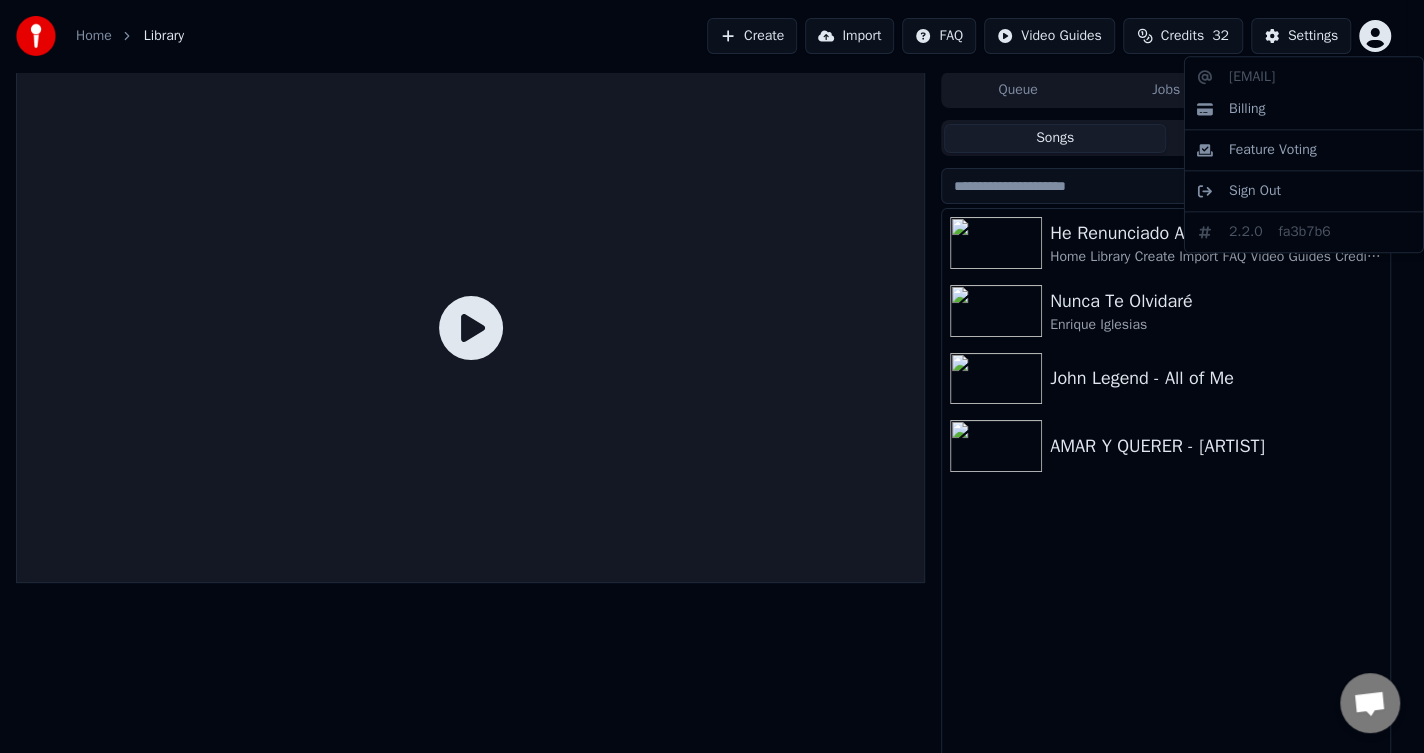 click on "Home Library Create Import FAQ Video Guides Credits 32 Settings Queue Jobs Library Songs Playlists Sort He Renunciado A Ti José José Nunca Te Olvidaré Enrique Iglesias John Legend - All of Me AMAR Y QUERER - José José Chat Adam Questions? Chat with us! Support is away Network offline. Reconnecting... No messages can be received or sent for now. Youka Desktop Hello! How can I help you?  Tuesday, 15 July I had bought 50 credits and I want to know exactly how did I ended up using 18 credits on one karaoke song. 15 minutes ago Send a file We are not online. We will email you back. Insert an emoji Send a file Audio message We run on Crisp fredoliver57@hotmail.com Billing Feature Voting Sign Out 2.2.0 fa3b7b6" at bounding box center (712, 376) 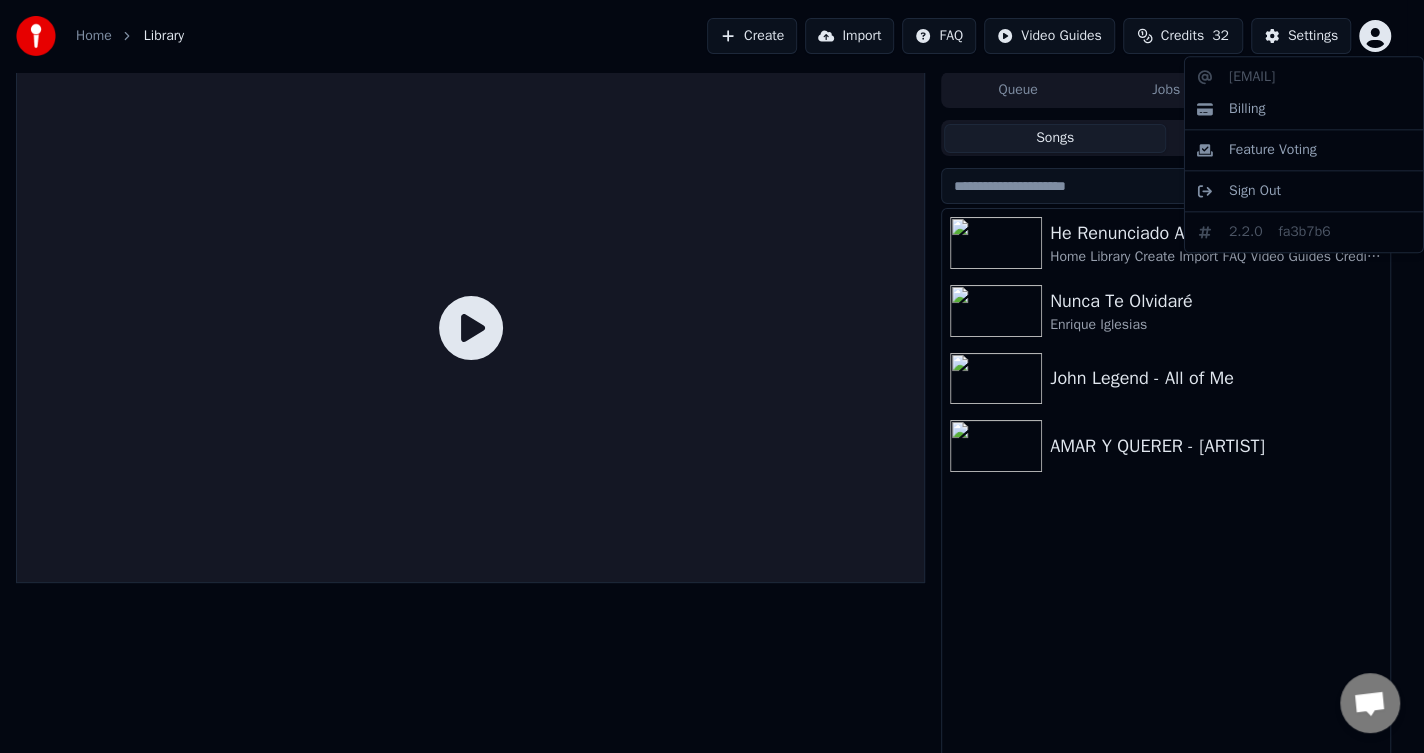 click on "Home Library Create Import FAQ Video Guides Credits 32 Settings Queue Jobs Library Songs Playlists Sort He Renunciado A Ti José José Nunca Te Olvidaré Enrique Iglesias John Legend - All of Me AMAR Y QUERER - José José Chat Adam Questions? Chat with us! Support is away Network offline. Reconnecting... No messages can be received or sent for now. Youka Desktop Hello! How can I help you?  Tuesday, 15 July I had bought 50 credits and I want to know exactly how did I ended up using 18 credits on one karaoke song. 15 minutes ago Send a file We are not online. We will email you back. Insert an emoji Send a file Audio message We run on Crisp fredoliver57@hotmail.com Billing Feature Voting Sign Out 2.2.0 fa3b7b6" at bounding box center [712, 376] 